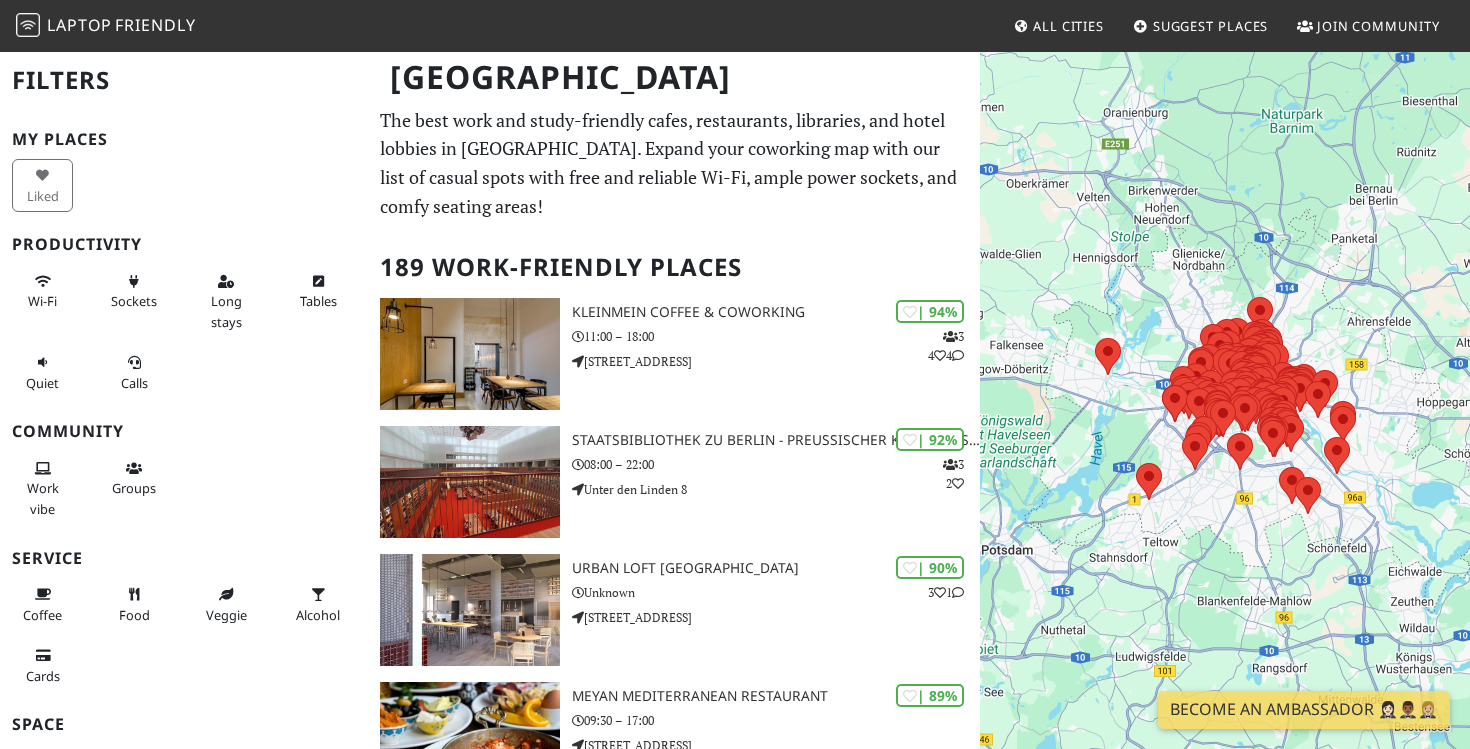 scroll, scrollTop: 0, scrollLeft: 0, axis: both 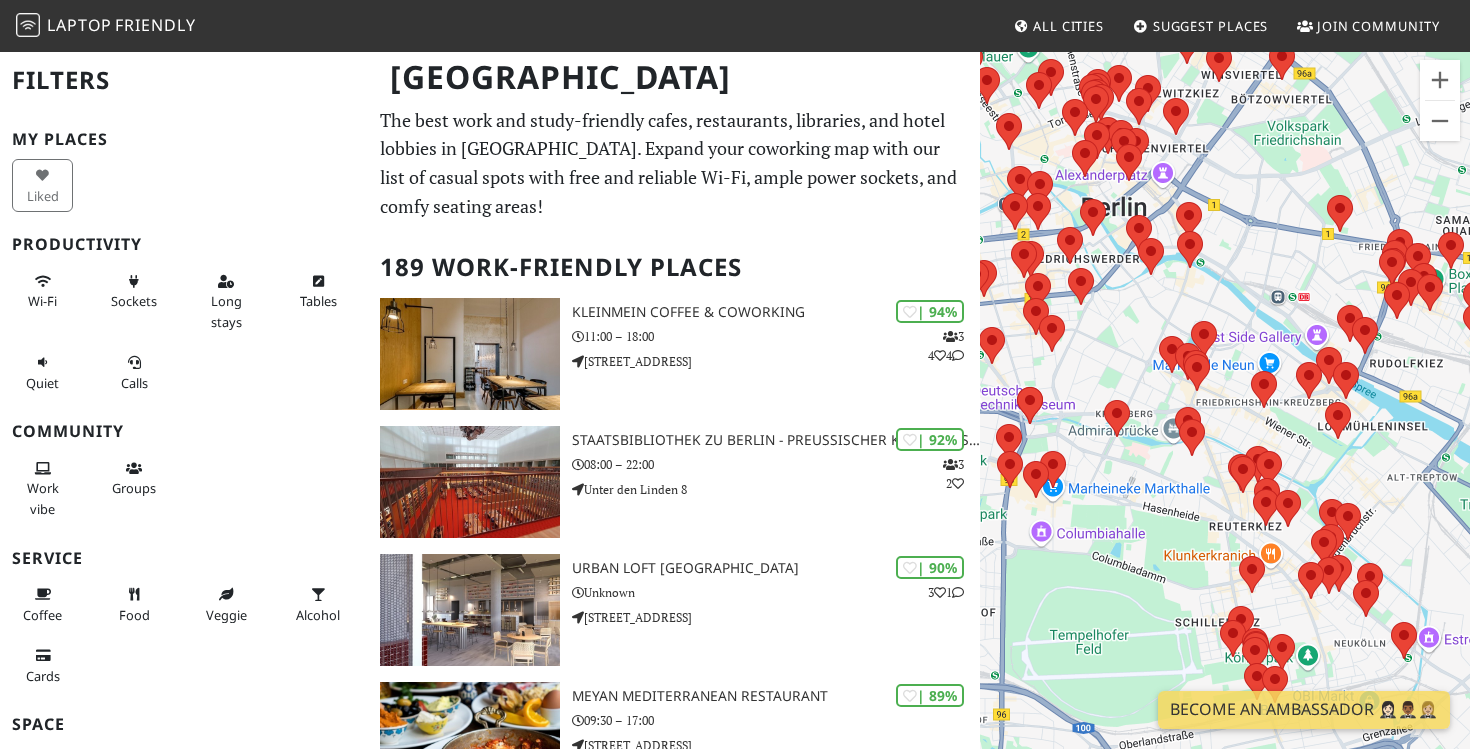 drag, startPoint x: 1302, startPoint y: 498, endPoint x: 1266, endPoint y: 213, distance: 287.26468 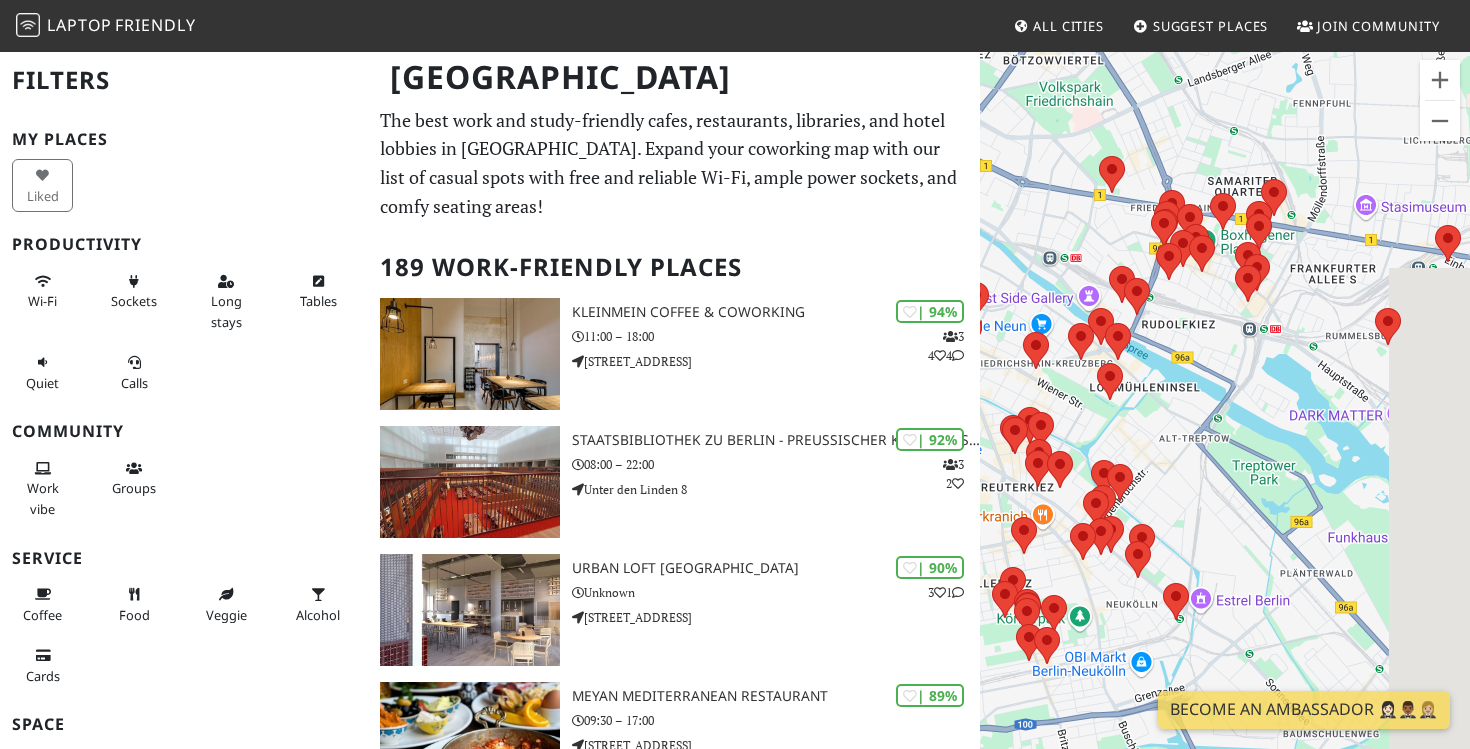 drag, startPoint x: 1265, startPoint y: 312, endPoint x: 1039, endPoint y: 298, distance: 226.43321 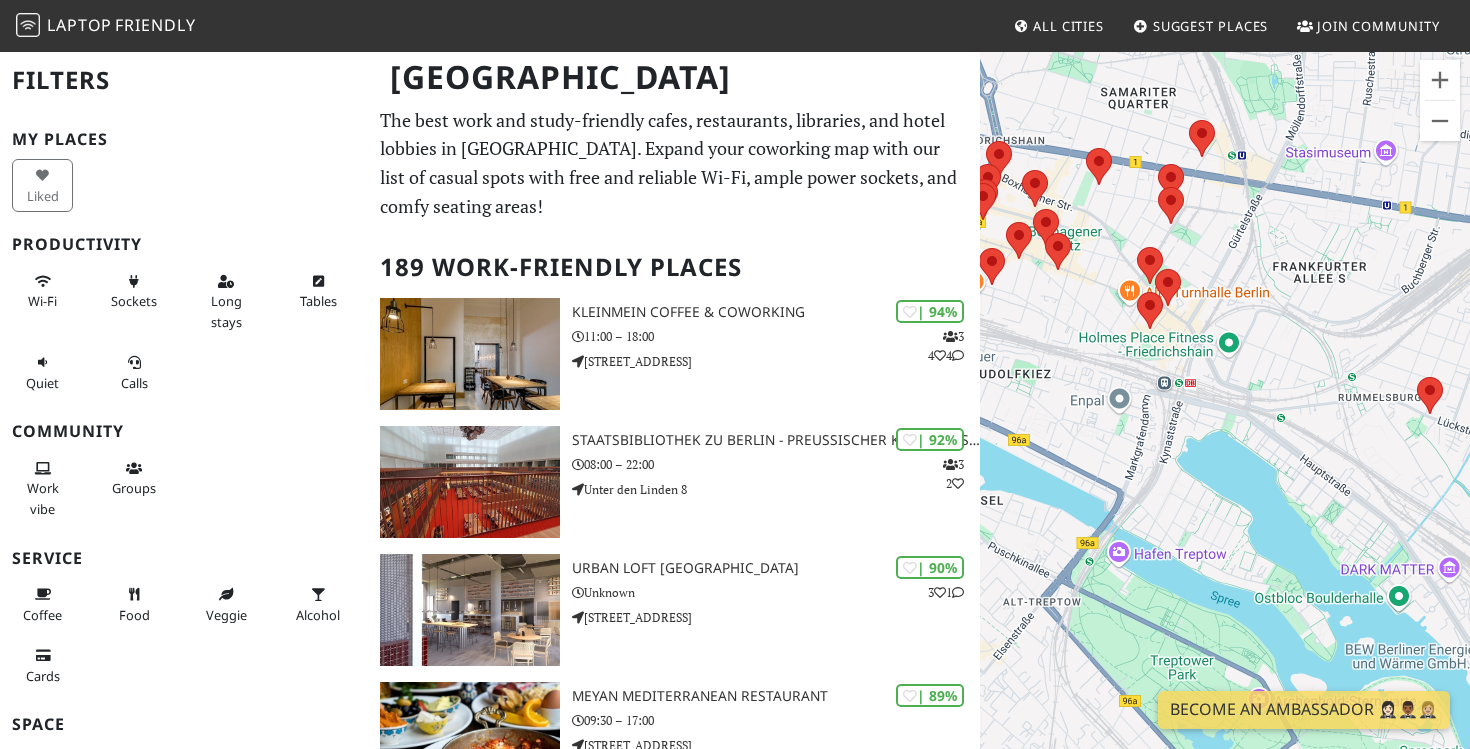 drag, startPoint x: 1099, startPoint y: 198, endPoint x: 1183, endPoint y: 278, distance: 116 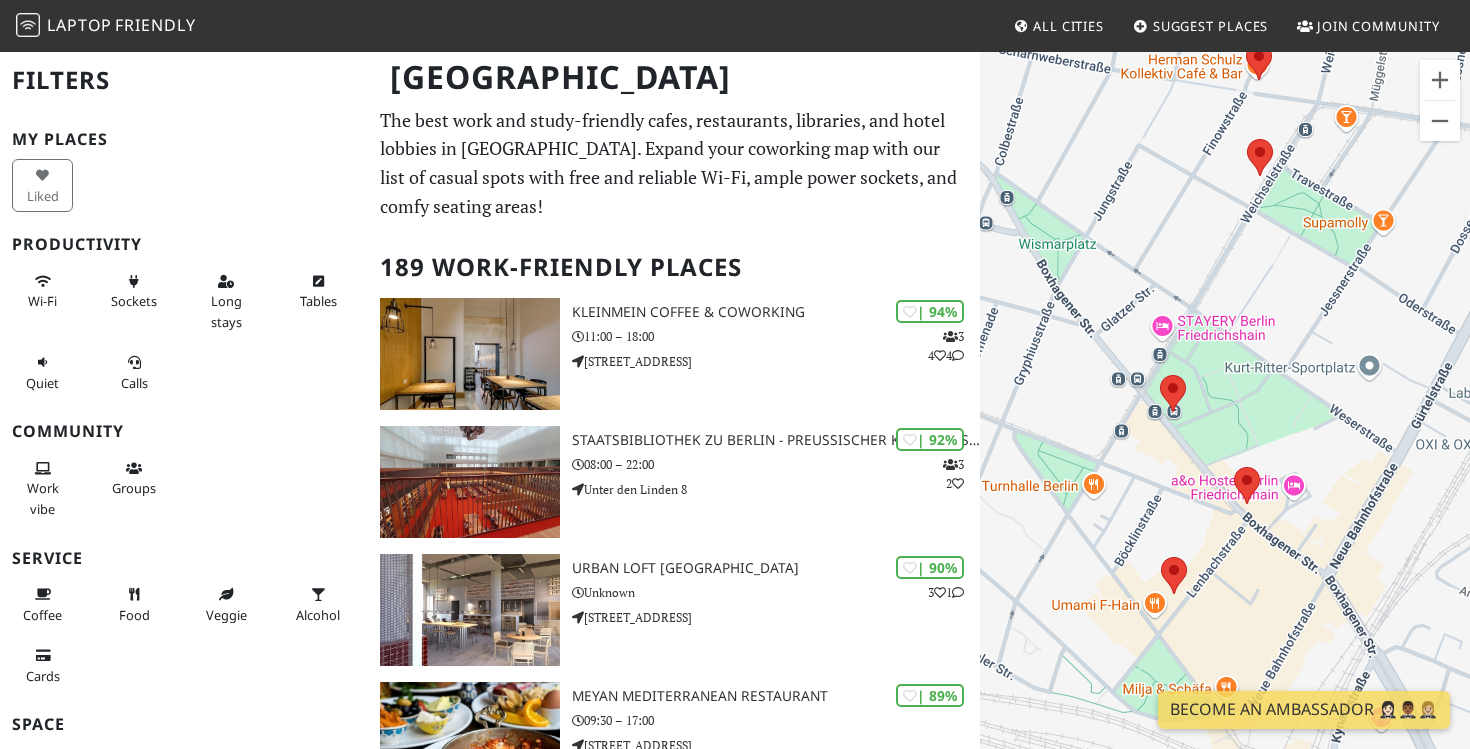 drag, startPoint x: 1220, startPoint y: 319, endPoint x: 1188, endPoint y: 256, distance: 70.66116 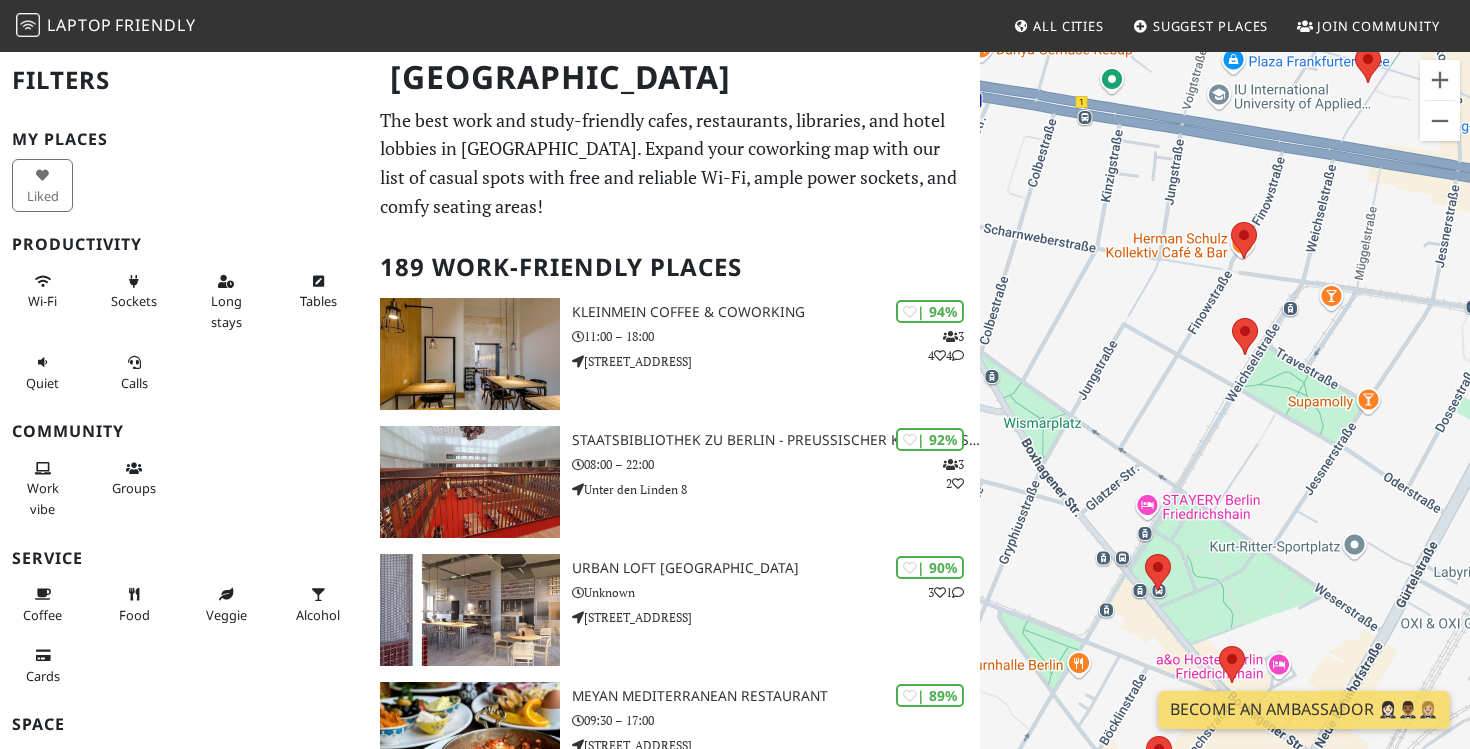 drag, startPoint x: 1186, startPoint y: 199, endPoint x: 1104, endPoint y: 280, distance: 115.260574 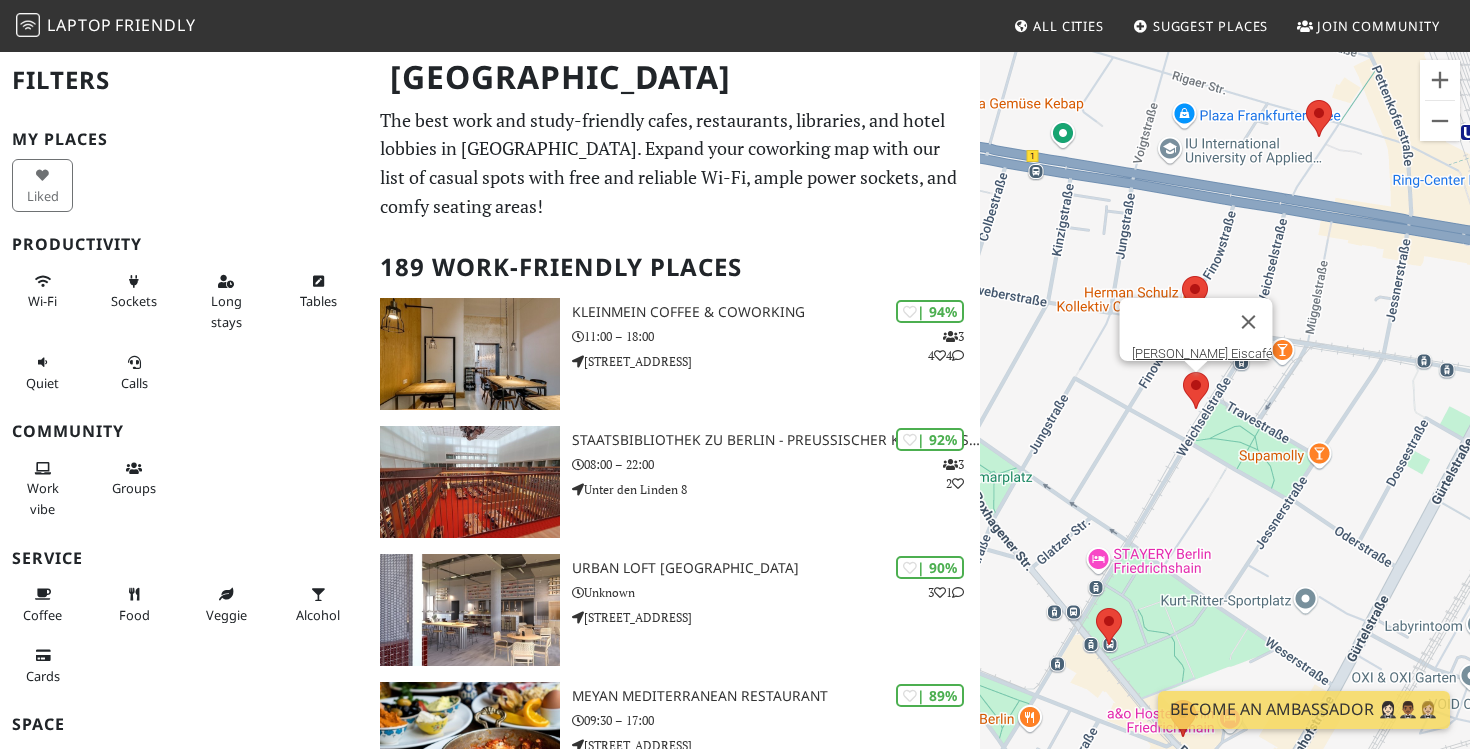 click at bounding box center [1183, 372] 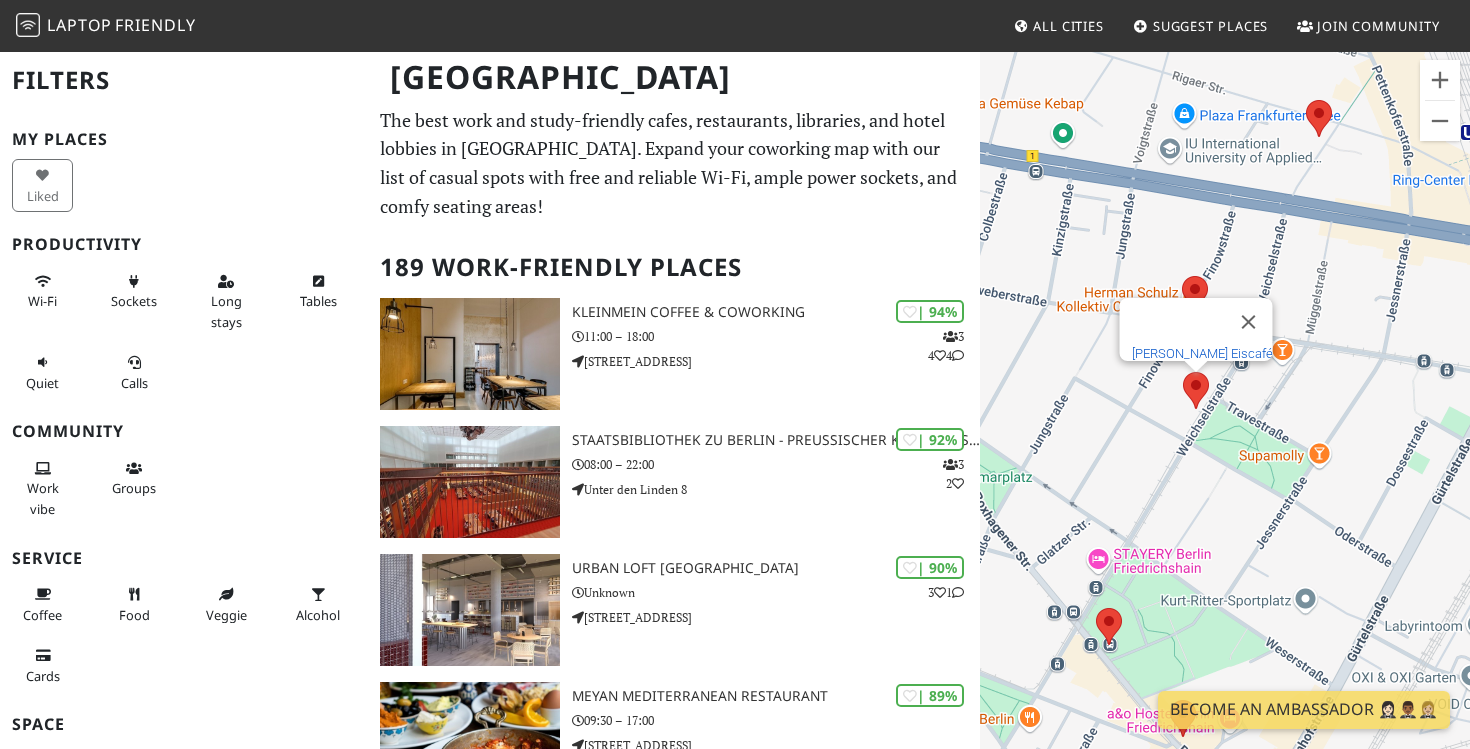 click on "Peggy Bee Eiscafé" at bounding box center (1202, 353) 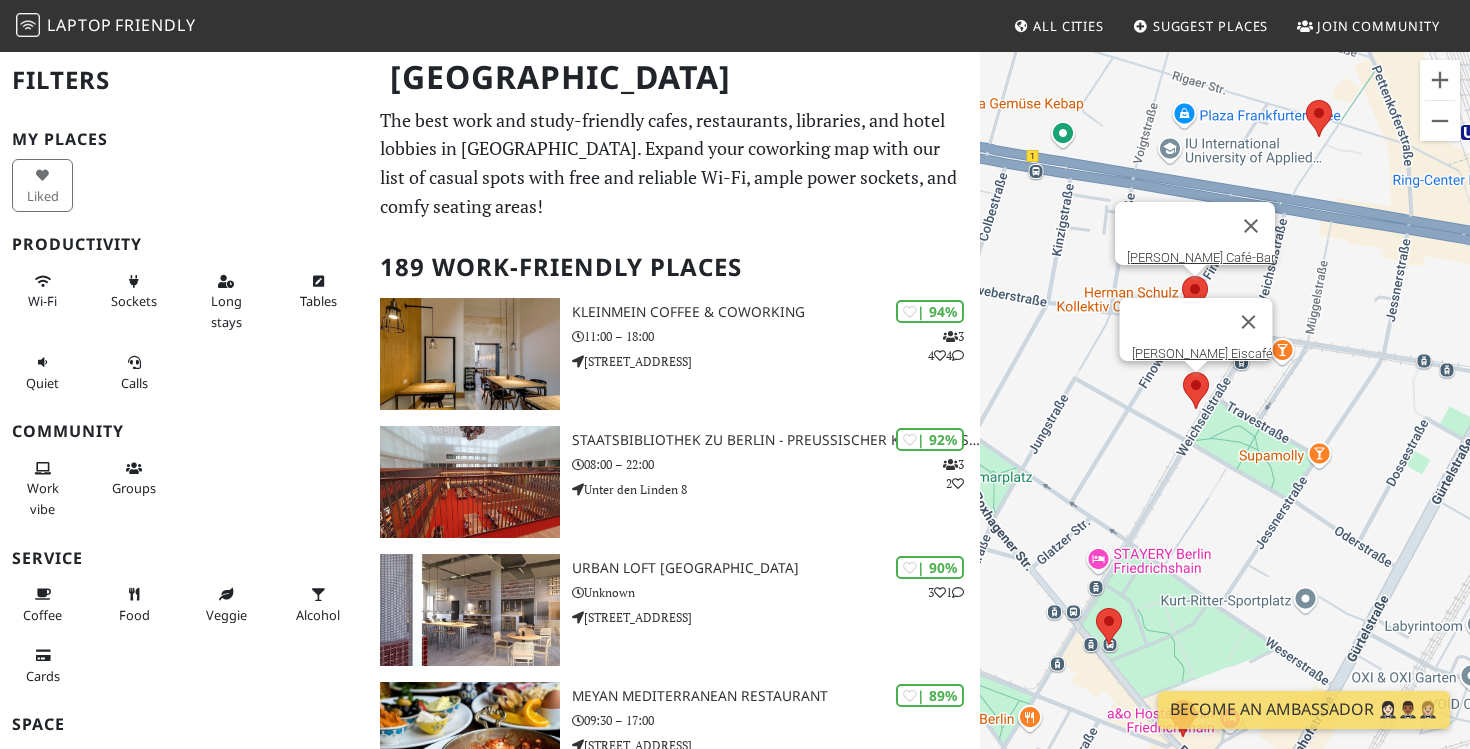 click at bounding box center (1182, 276) 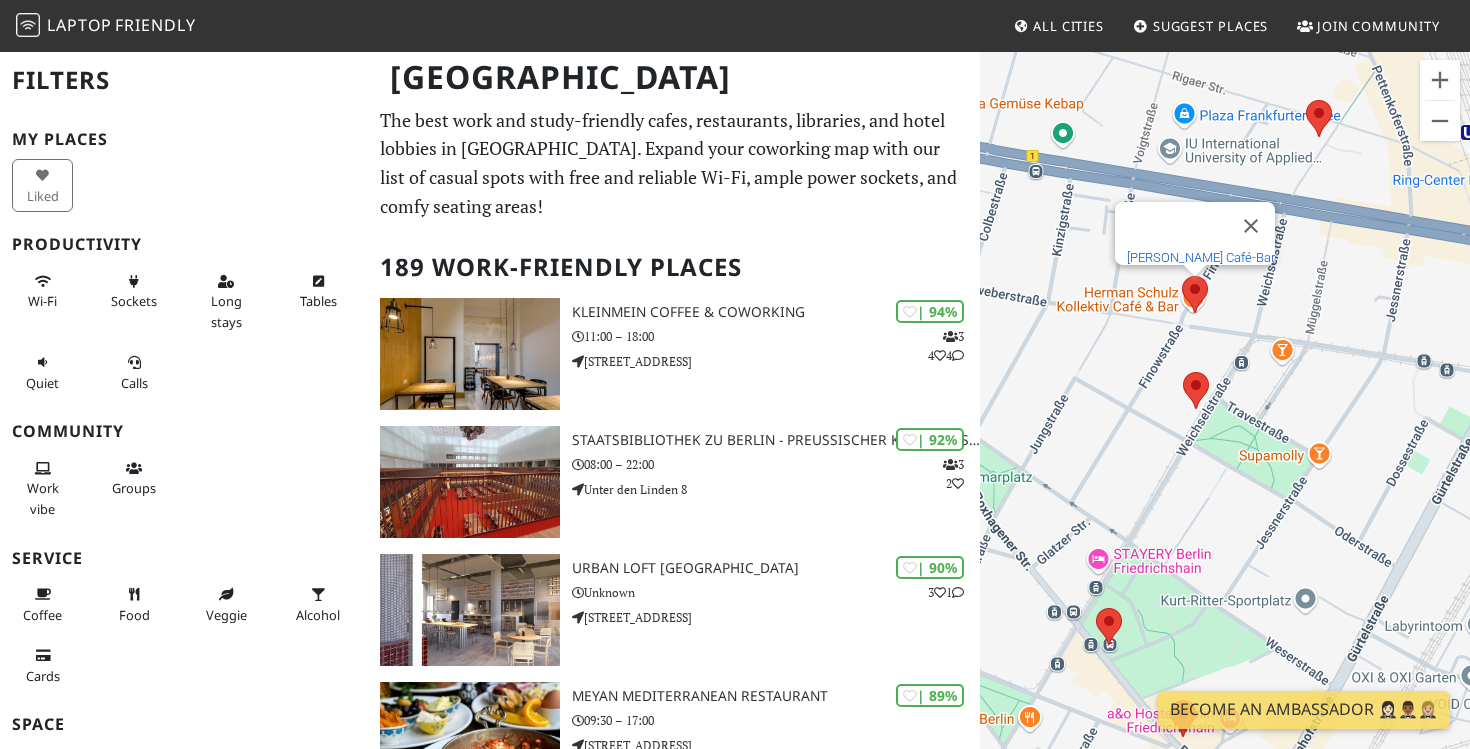 click on "Herman Schulz Café-Bar" at bounding box center [1201, 257] 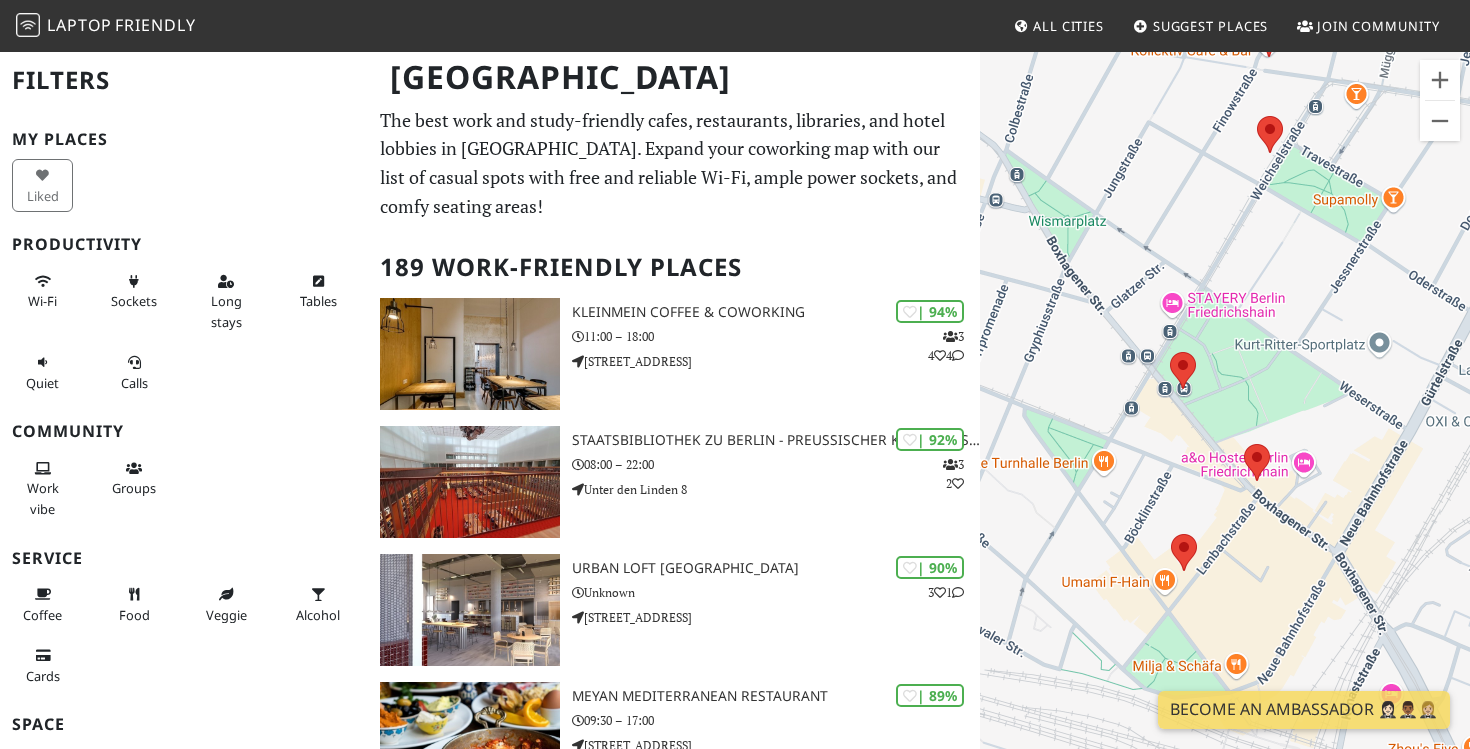 drag, startPoint x: 1075, startPoint y: 545, endPoint x: 1148, endPoint y: 271, distance: 283.55774 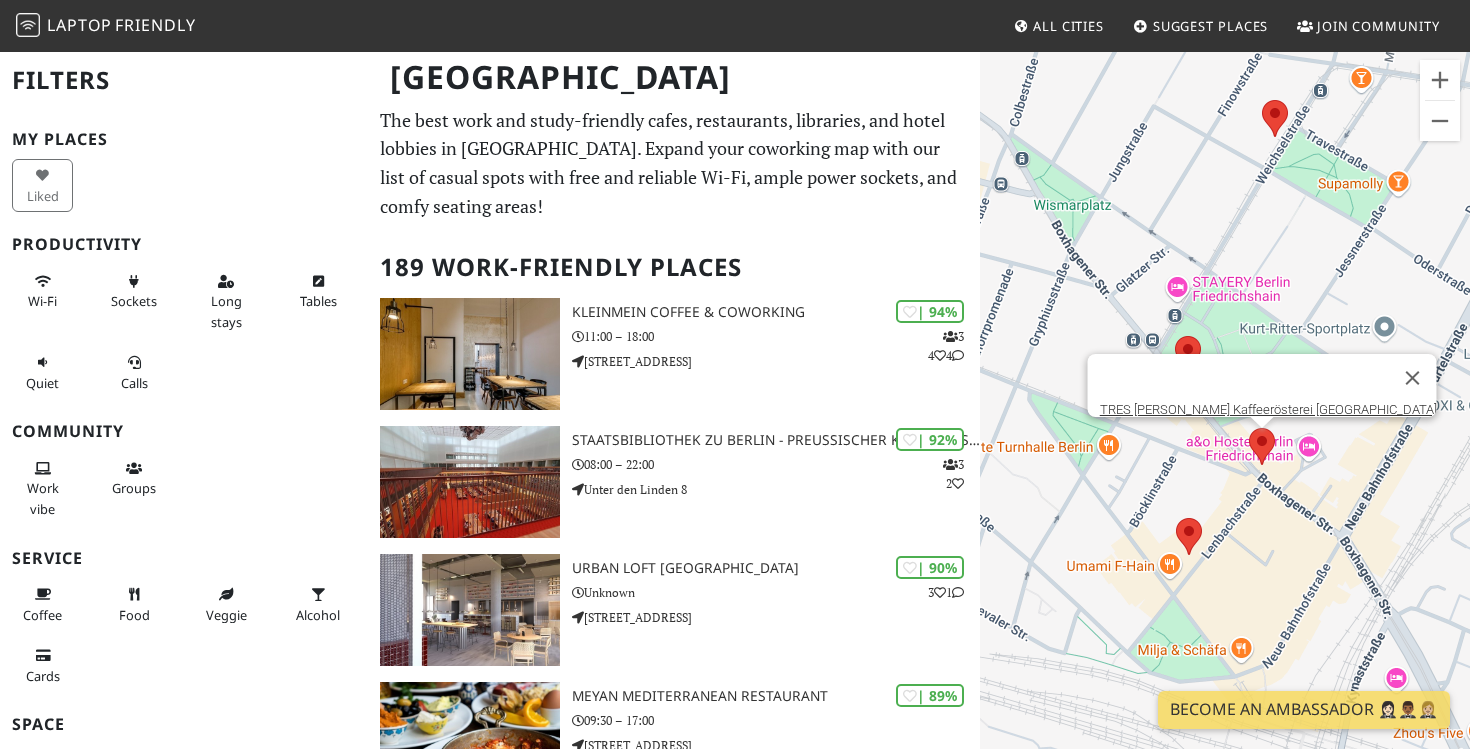 click at bounding box center (1249, 428) 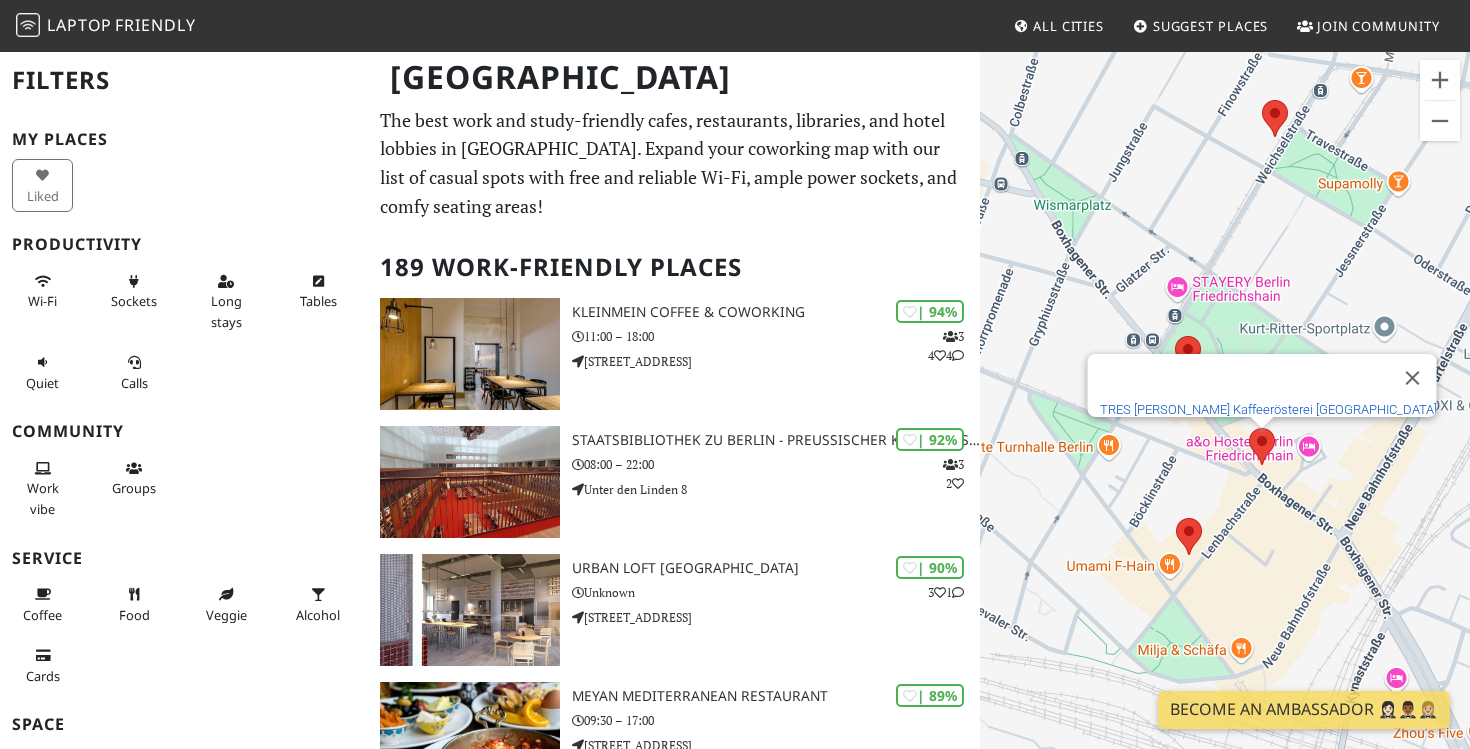 click on "TRES CABEZAS Kaffeerösterei Berlin" at bounding box center (1268, 409) 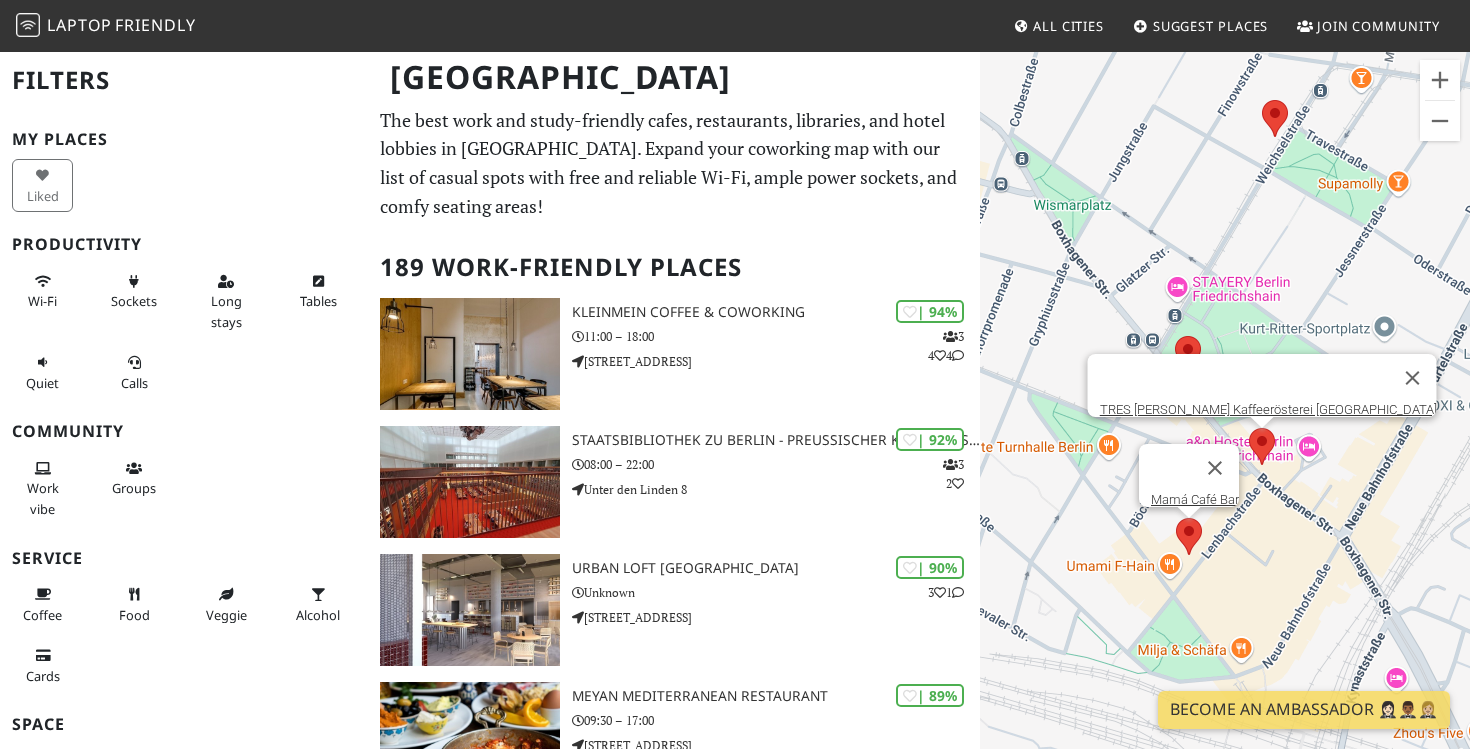 click at bounding box center [1176, 518] 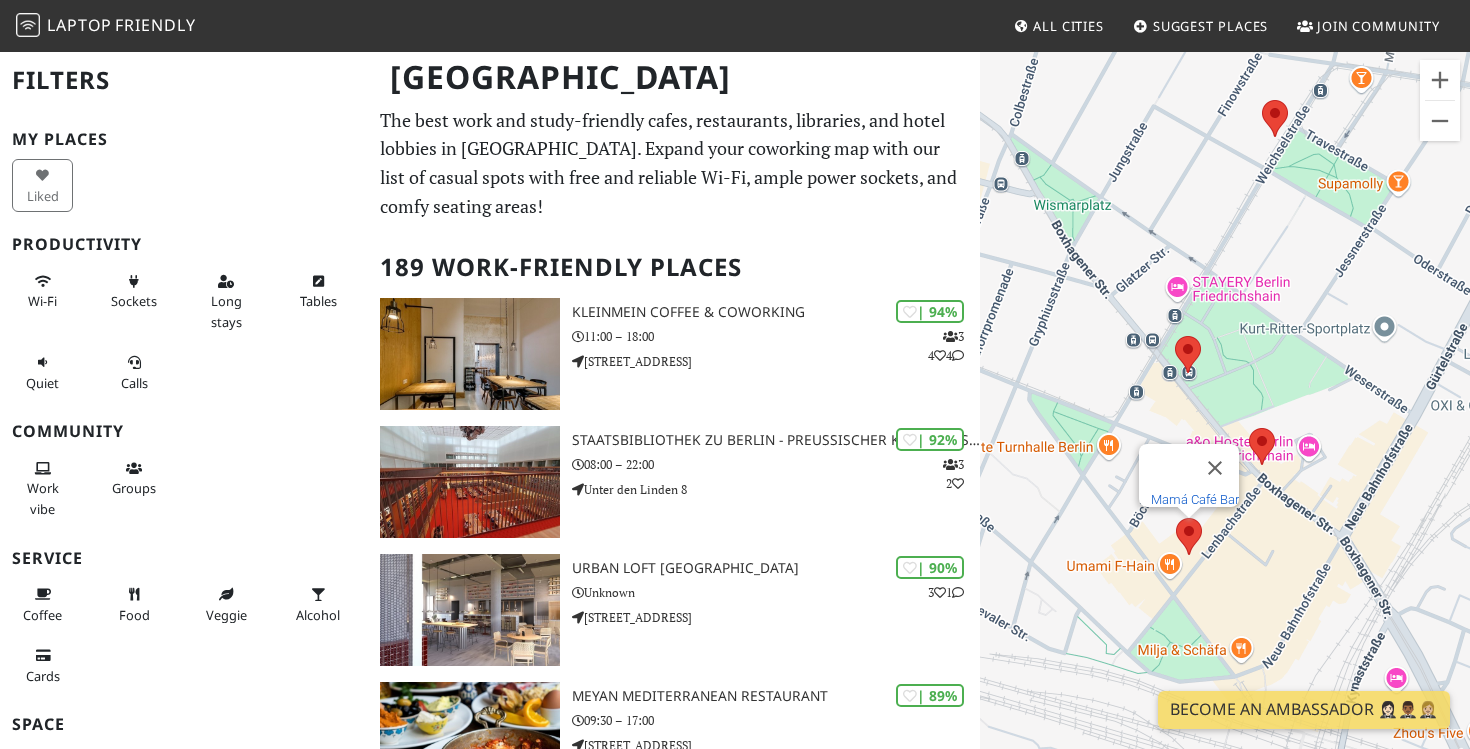 click on "Mamá Café Bar" at bounding box center (1195, 499) 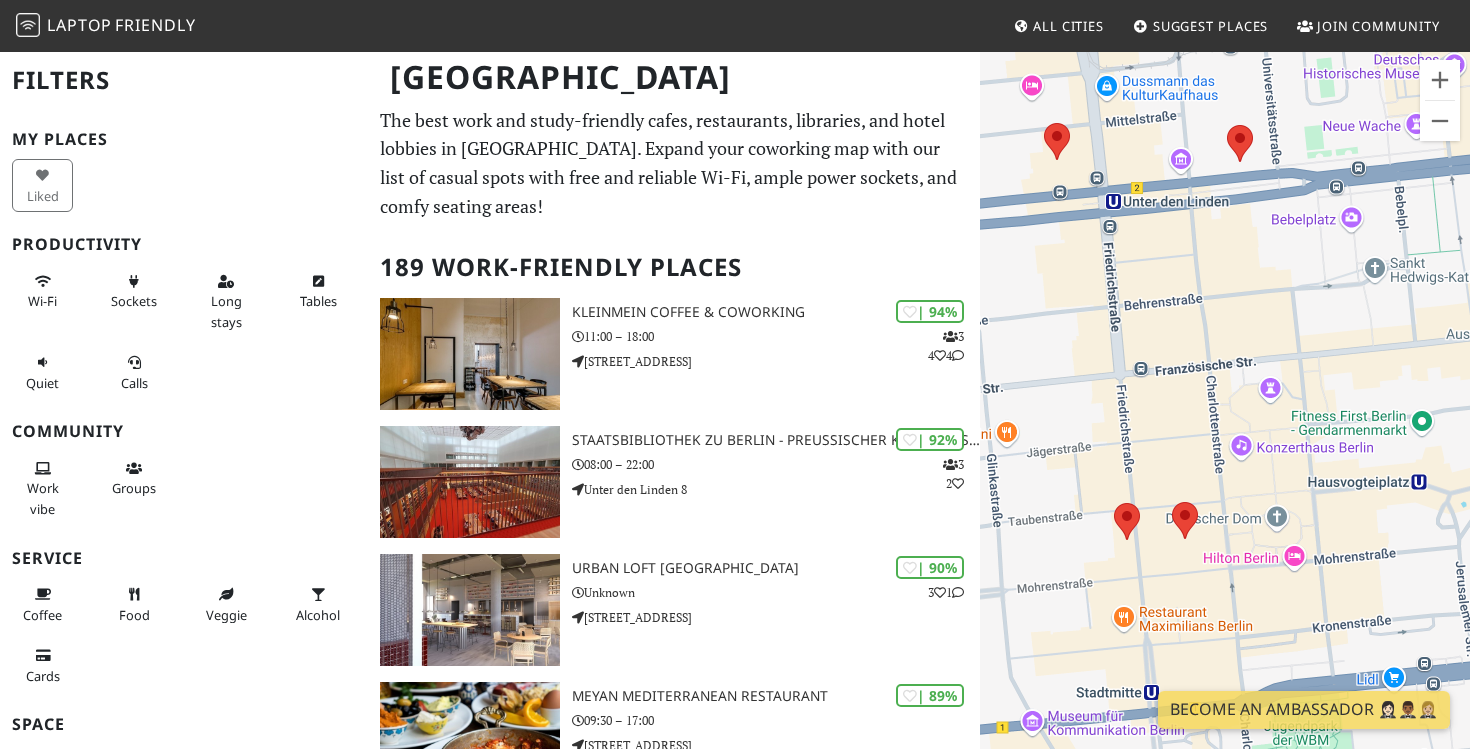 drag, startPoint x: 1077, startPoint y: 472, endPoint x: 1118, endPoint y: 392, distance: 89.89438 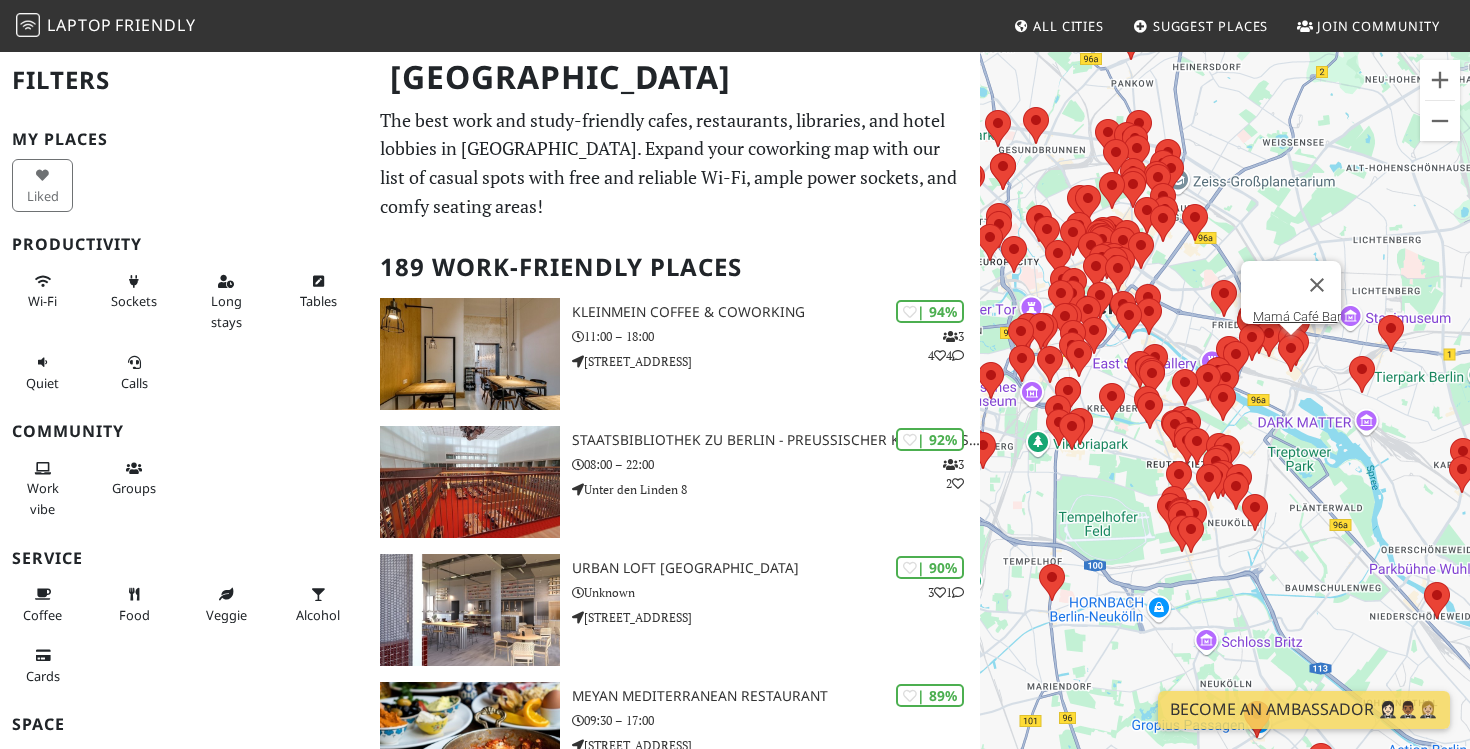 drag, startPoint x: 1157, startPoint y: 446, endPoint x: 1086, endPoint y: 370, distance: 104.00481 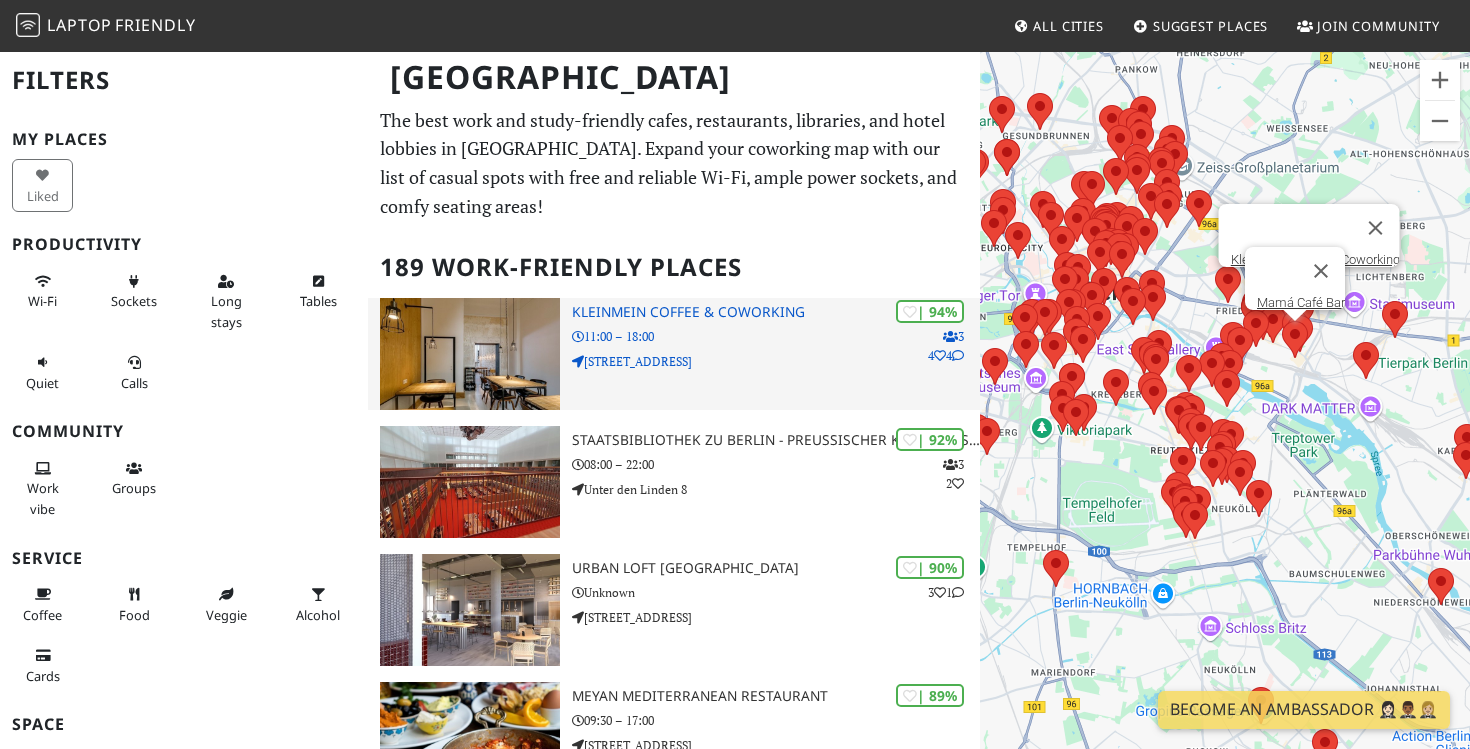 click on "KleinMein Coffee & Coworking" at bounding box center [776, 312] 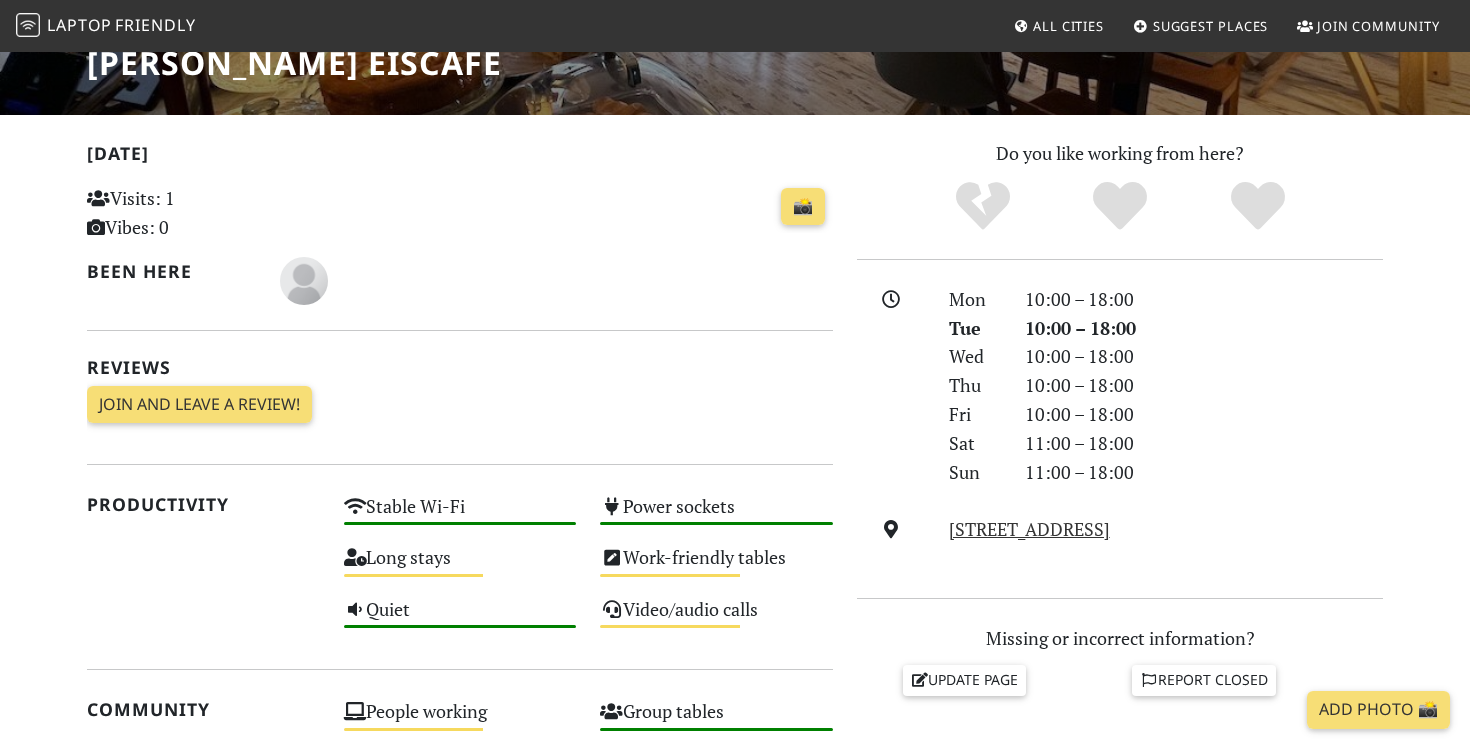 scroll, scrollTop: 104, scrollLeft: 0, axis: vertical 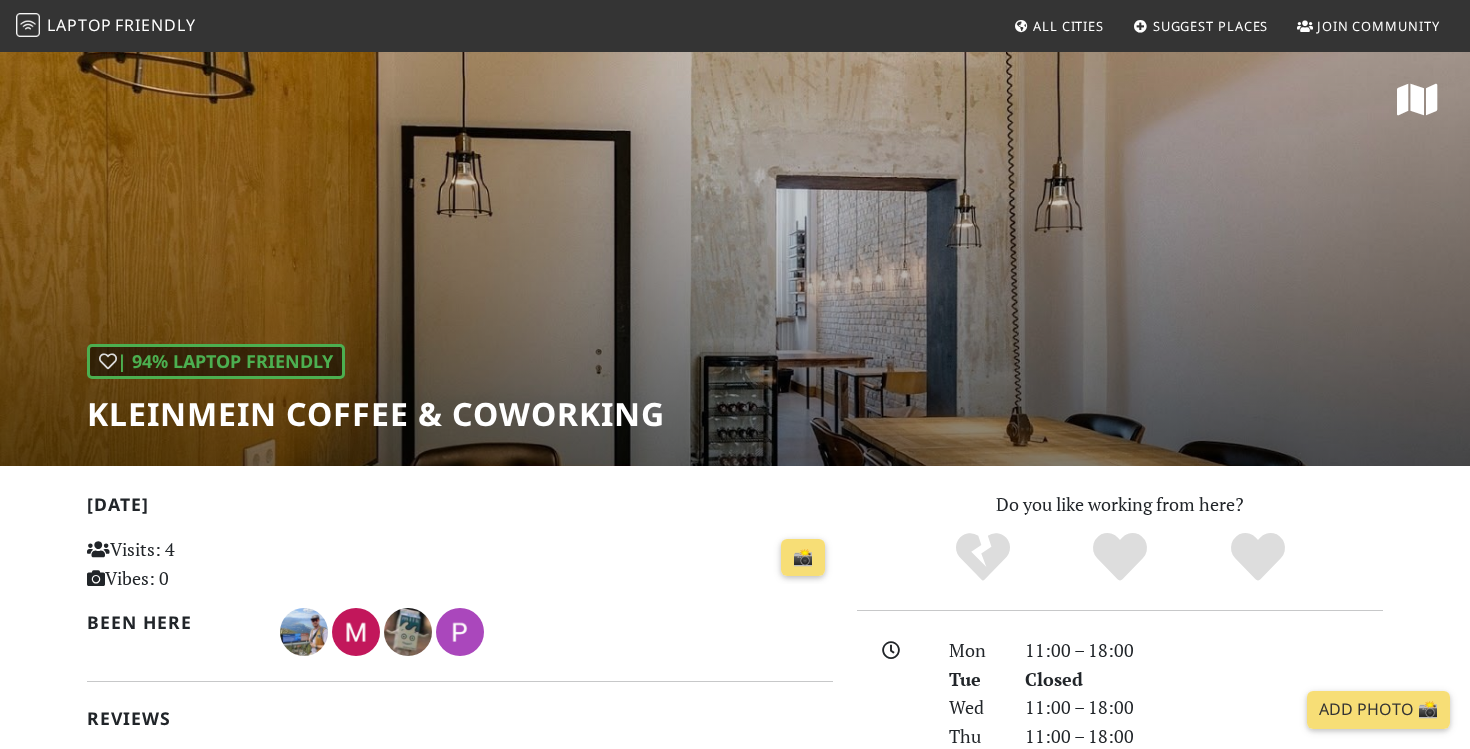 click on "KleinMein Coffee & Coworking" at bounding box center [376, 414] 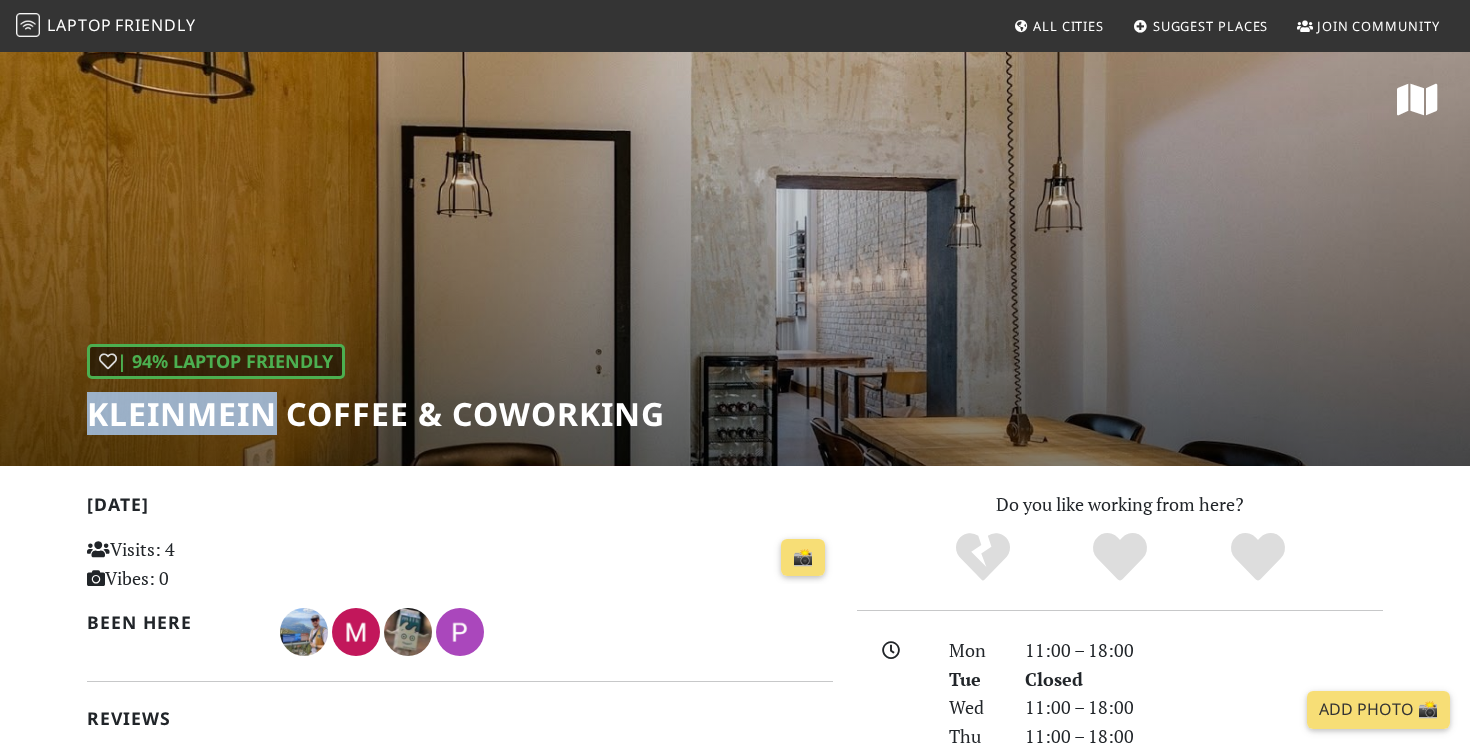 click on "KleinMein Coffee & Coworking" at bounding box center (376, 414) 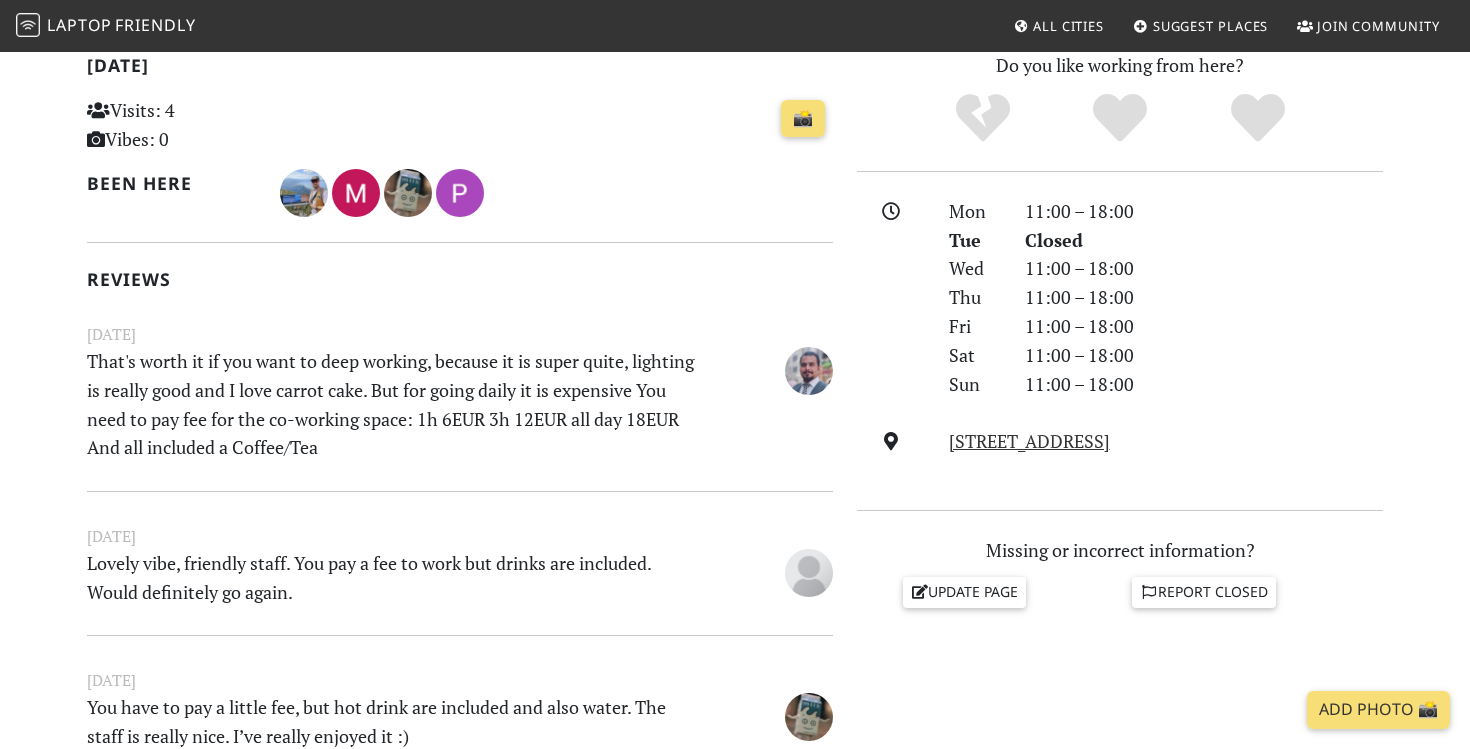 scroll, scrollTop: 447, scrollLeft: 0, axis: vertical 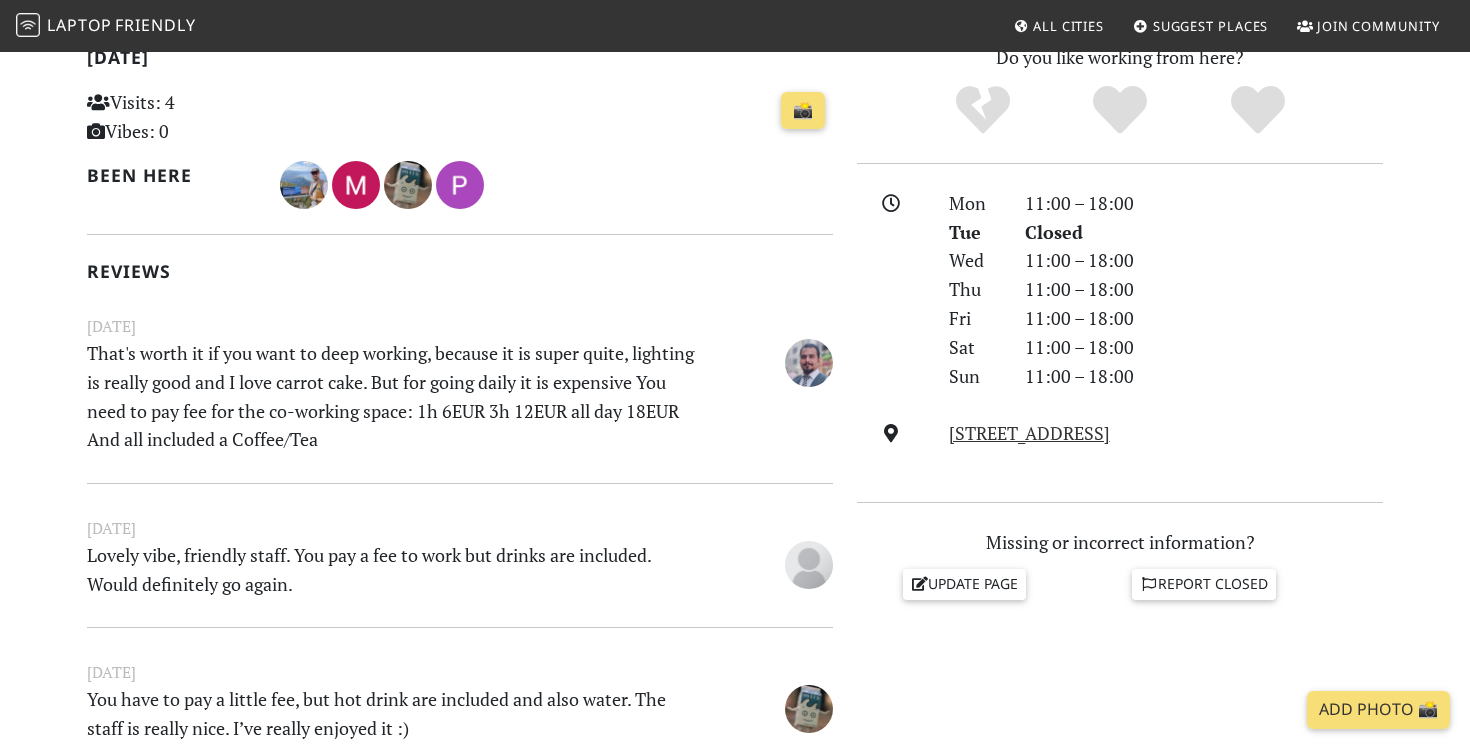 click on "That's worth it if you want to deep working, because it is super quite, lighting is really good and I love carrot cake.
But for going daily it is expensive
You need to pay fee for the co-working space:
1h 6EUR
3h 12EUR
all day 18EUR
And all included a Coffee/Tea" at bounding box center (396, 396) 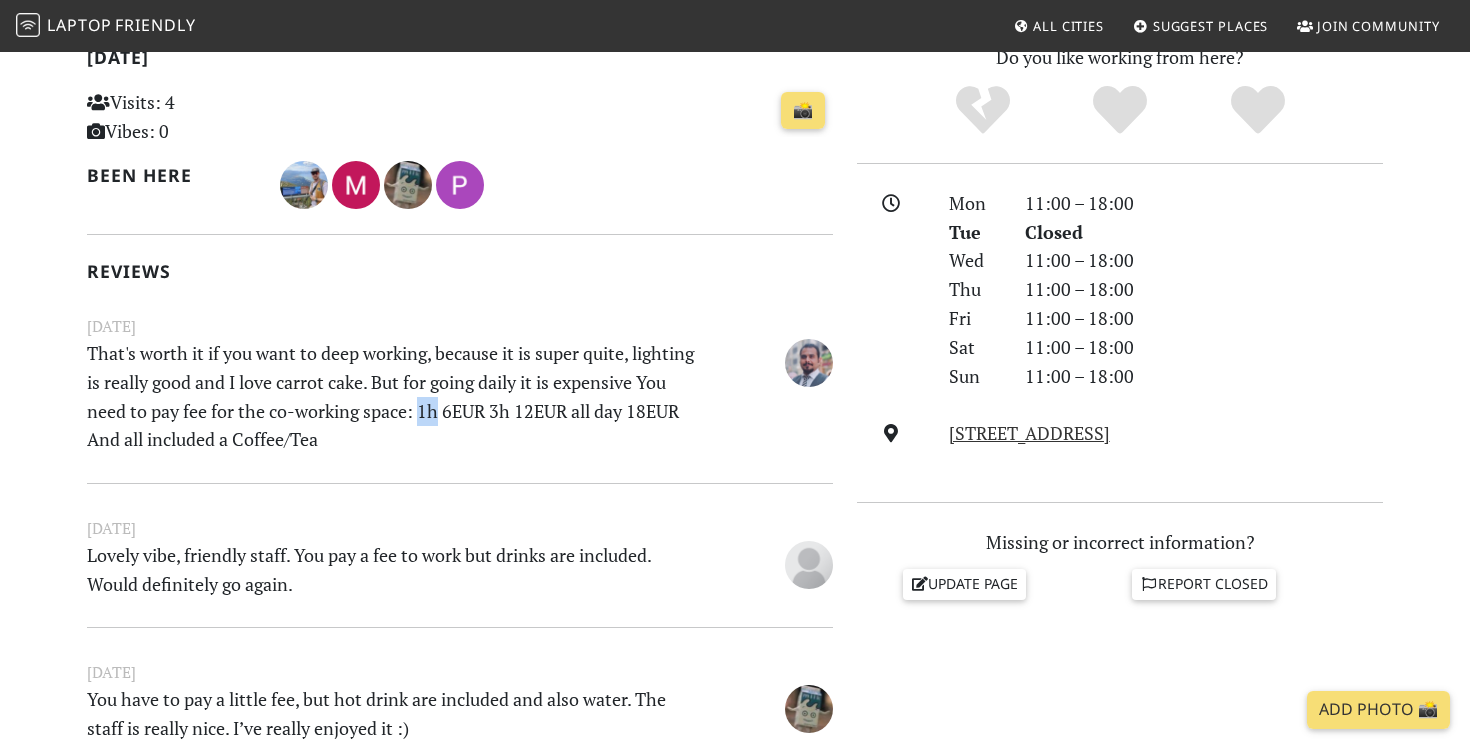 click on "That's worth it if you want to deep working, because it is super quite, lighting is really good and I love carrot cake.
But for going daily it is expensive
You need to pay fee for the co-working space:
1h 6EUR
3h 12EUR
all day 18EUR
And all included a Coffee/Tea" at bounding box center (396, 396) 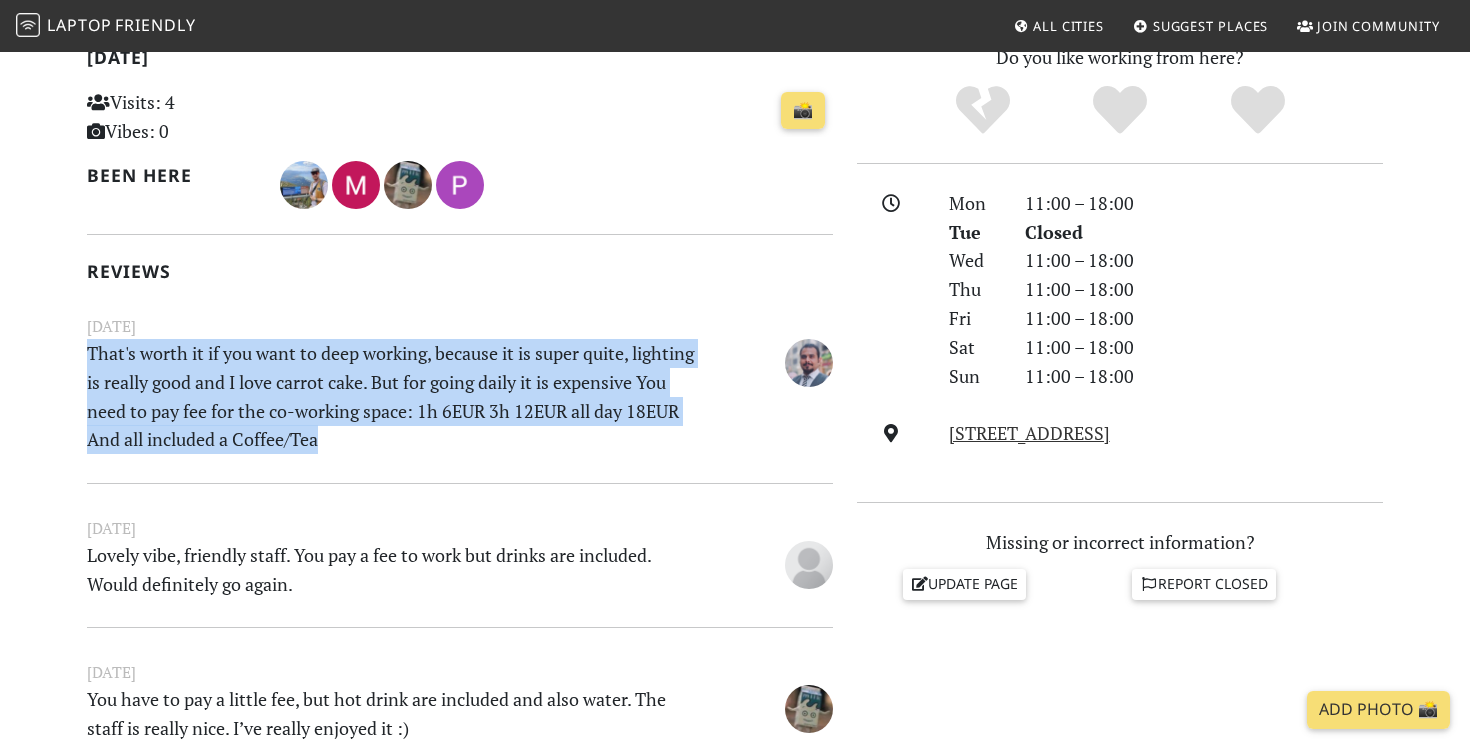 click on "That's worth it if you want to deep working, because it is super quite, lighting is really good and I love carrot cake.
But for going daily it is expensive
You need to pay fee for the co-working space:
1h 6EUR
3h 12EUR
all day 18EUR
And all included a Coffee/Tea" at bounding box center (396, 396) 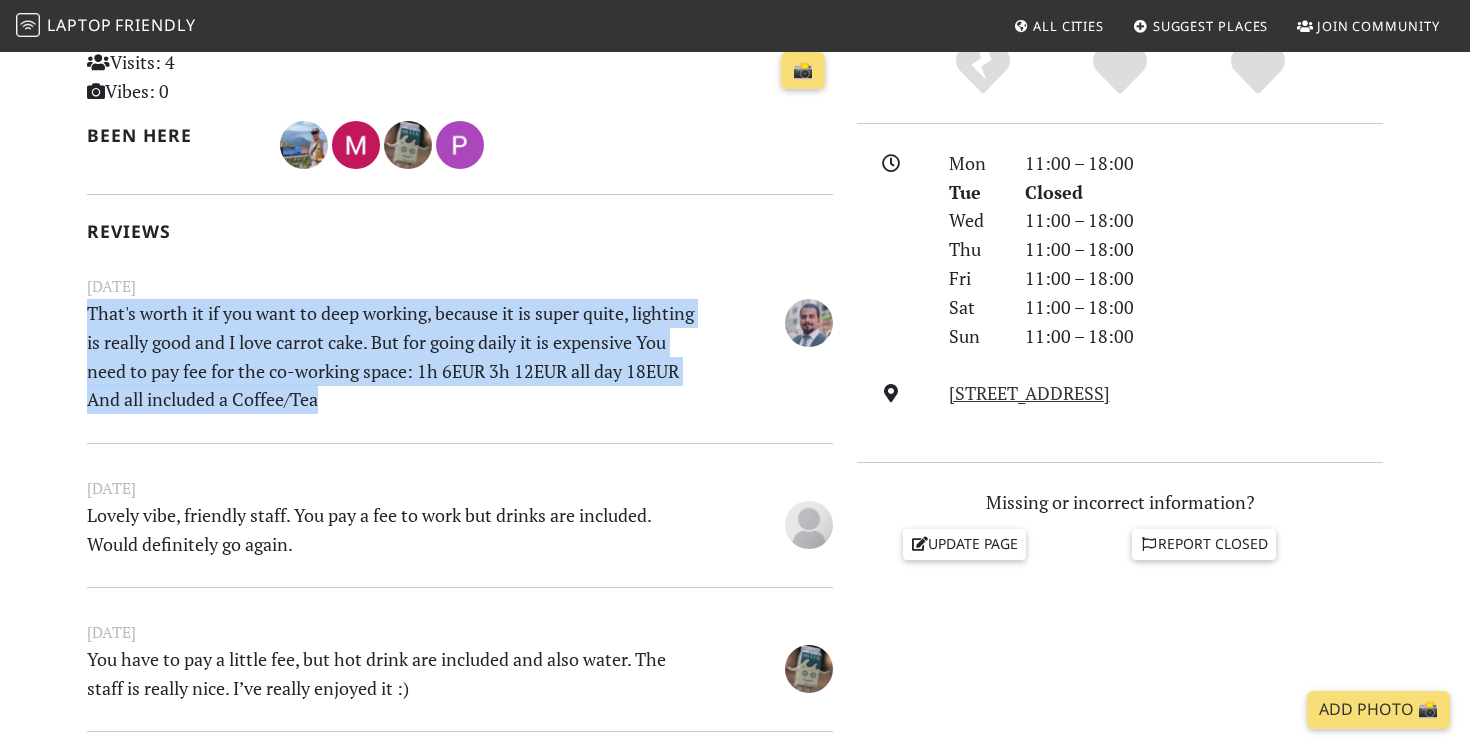click on "That's worth it if you want to deep working, because it is super quite, lighting is really good and I love carrot cake.
But for going daily it is expensive
You need to pay fee for the co-working space:
1h 6EUR
3h 12EUR
all day 18EUR
And all included a Coffee/Tea" at bounding box center [396, 356] 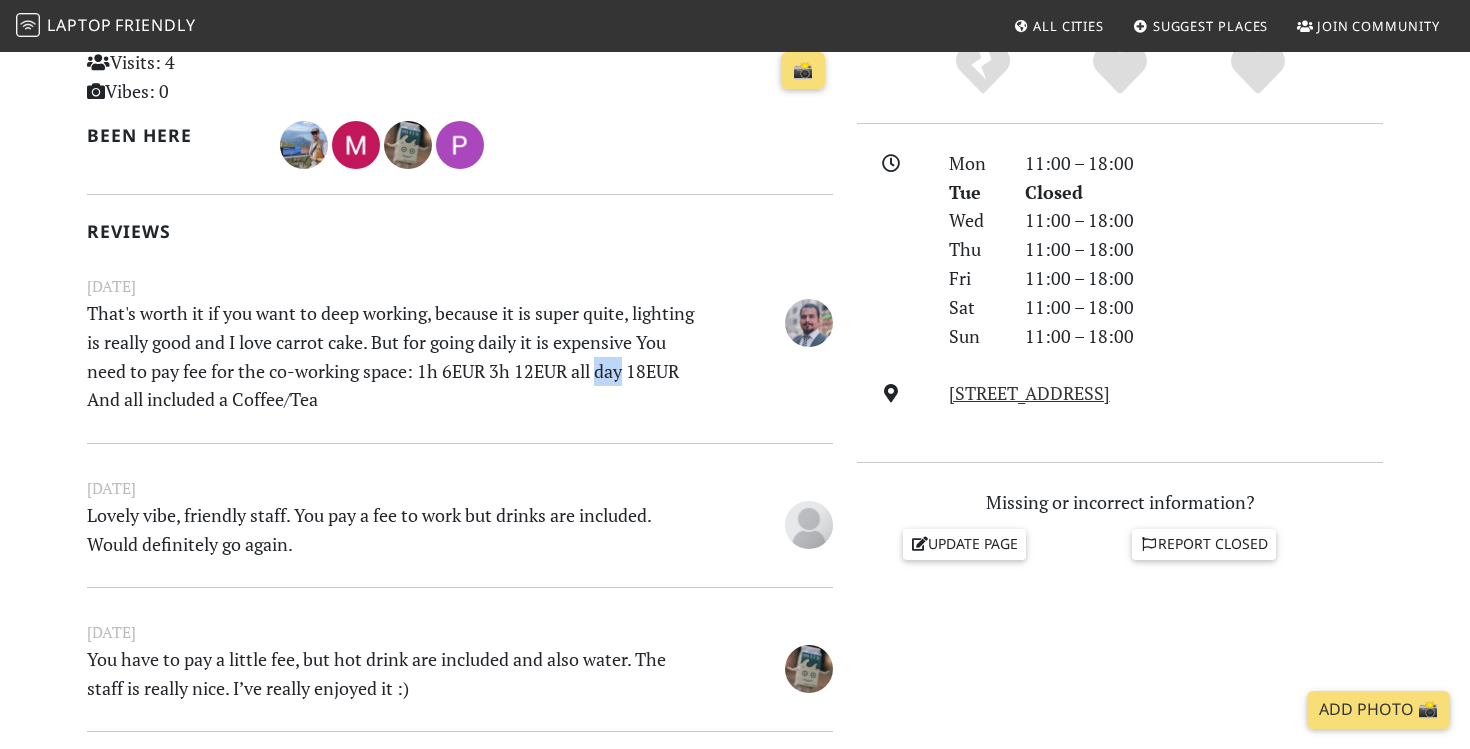 click on "That's worth it if you want to deep working, because it is super quite, lighting is really good and I love carrot cake.
But for going daily it is expensive
You need to pay fee for the co-working space:
1h 6EUR
3h 12EUR
all day 18EUR
And all included a Coffee/Tea" at bounding box center (396, 356) 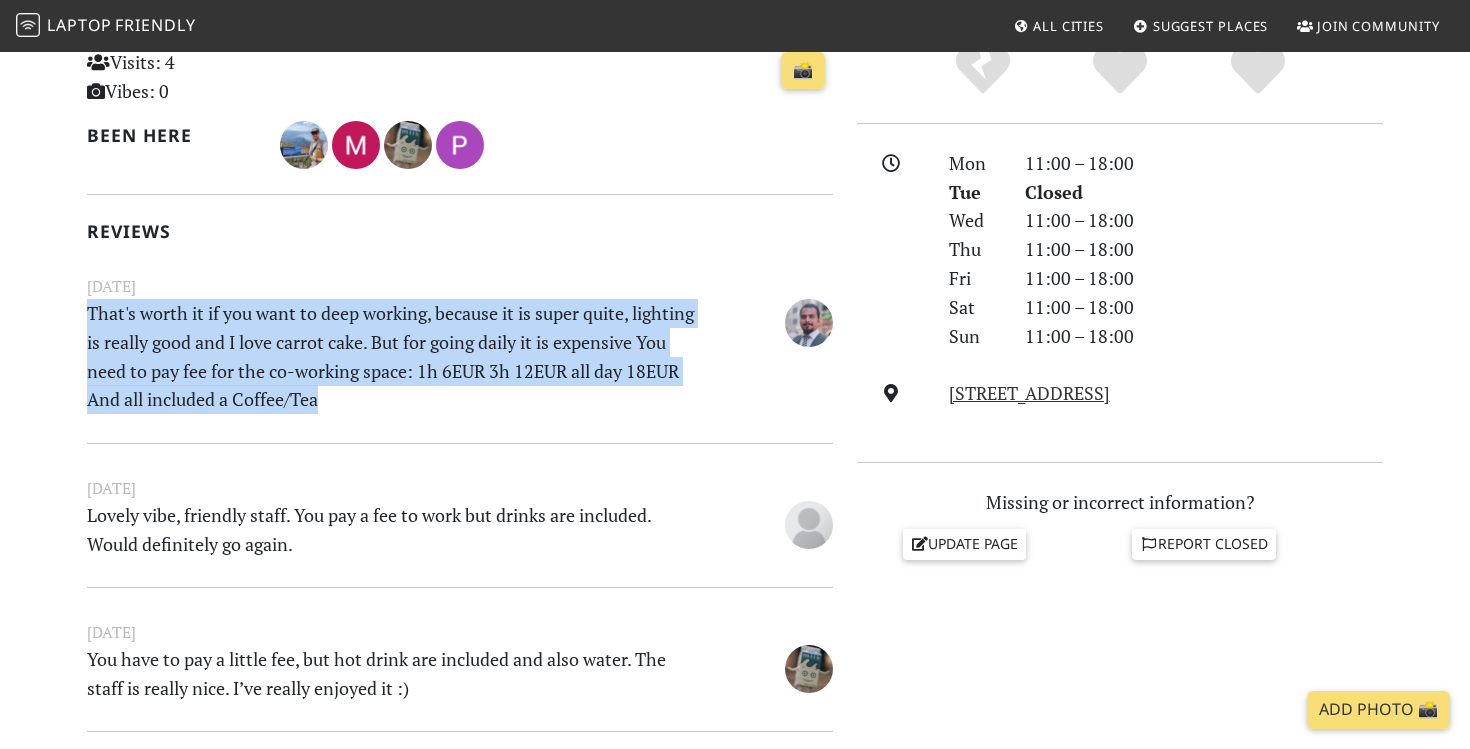click on "That's worth it if you want to deep working, because it is super quite, lighting is really good and I love carrot cake.
But for going daily it is expensive
You need to pay fee for the co-working space:
1h 6EUR
3h 12EUR
all day 18EUR
And all included a Coffee/Tea" at bounding box center (396, 356) 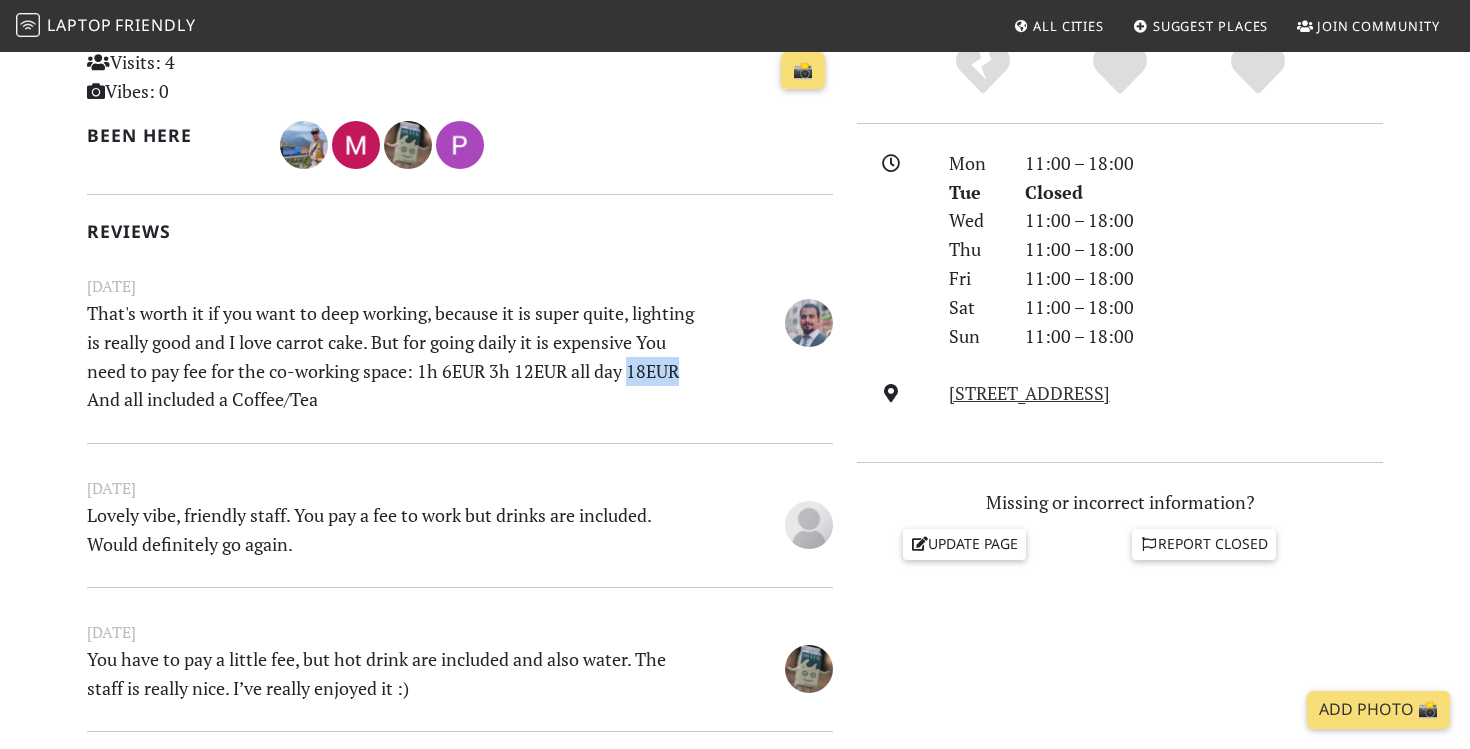 click on "That's worth it if you want to deep working, because it is super quite, lighting is really good and I love carrot cake.
But for going daily it is expensive
You need to pay fee for the co-working space:
1h 6EUR
3h 12EUR
all day 18EUR
And all included a Coffee/Tea" at bounding box center [396, 356] 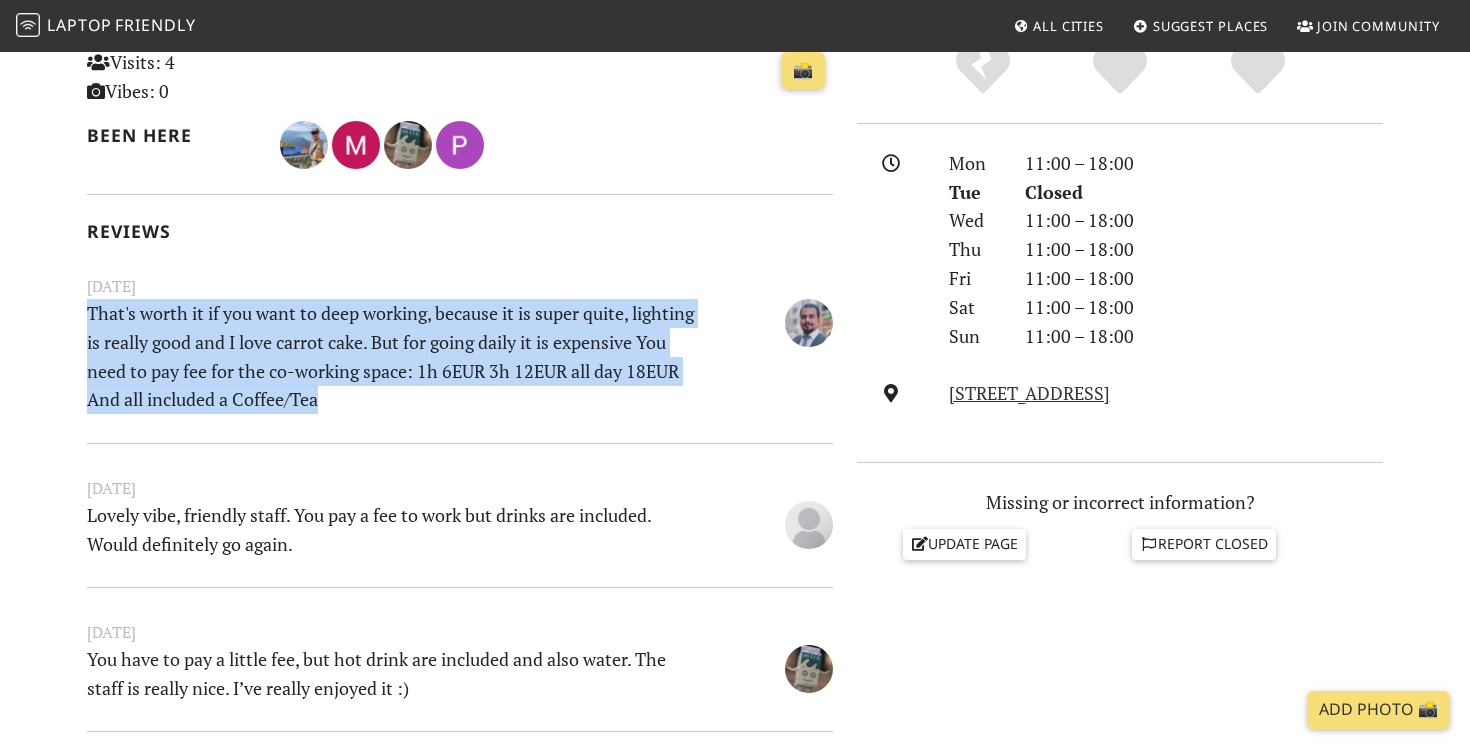 click on "That's worth it if you want to deep working, because it is super quite, lighting is really good and I love carrot cake.
But for going daily it is expensive
You need to pay fee for the co-working space:
1h 6EUR
3h 12EUR
all day 18EUR
And all included a Coffee/Tea" at bounding box center [396, 356] 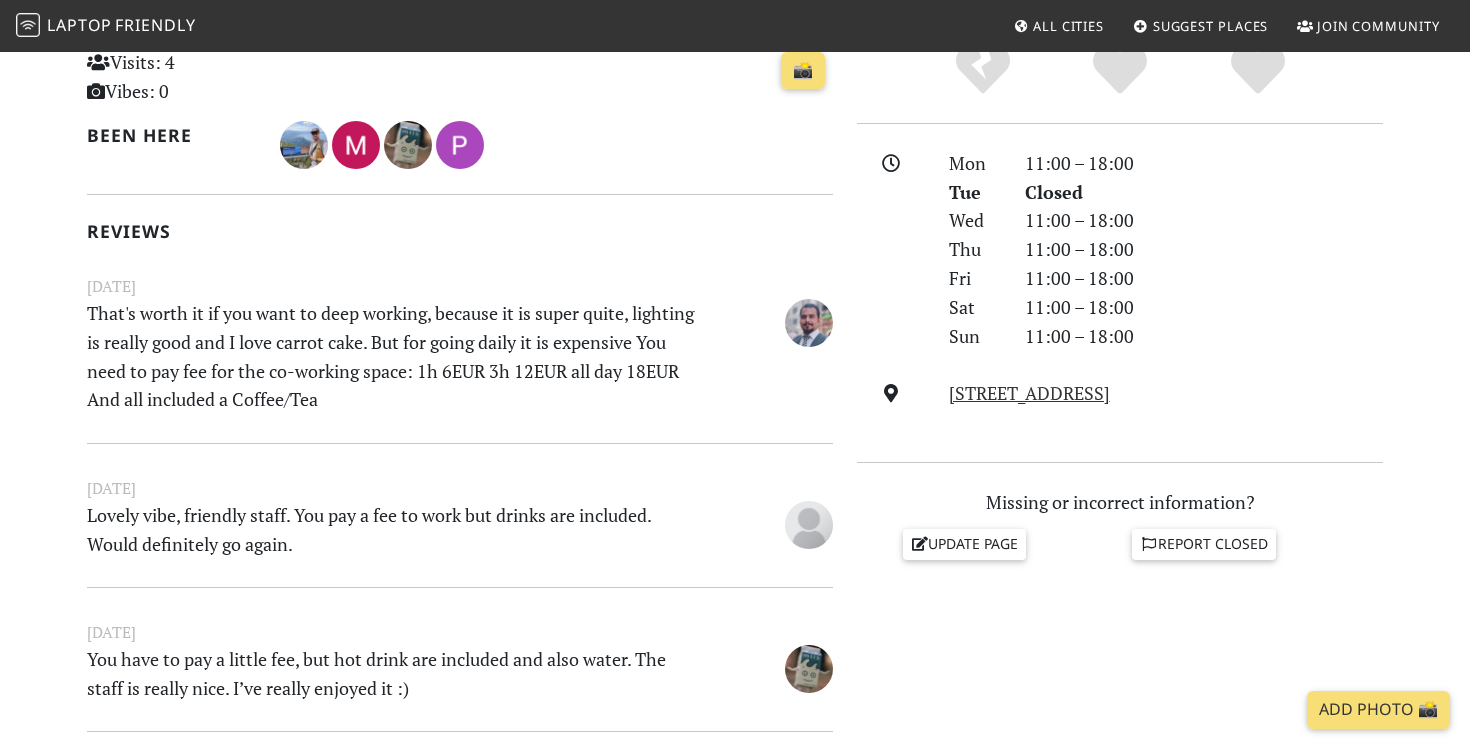 click on "That's worth it if you want to deep working, because it is super quite, lighting is really good and I love carrot cake.
But for going daily it is expensive
You need to pay fee for the co-working space:
1h 6EUR
3h 12EUR
all day 18EUR
And all included a Coffee/Tea" at bounding box center (396, 356) 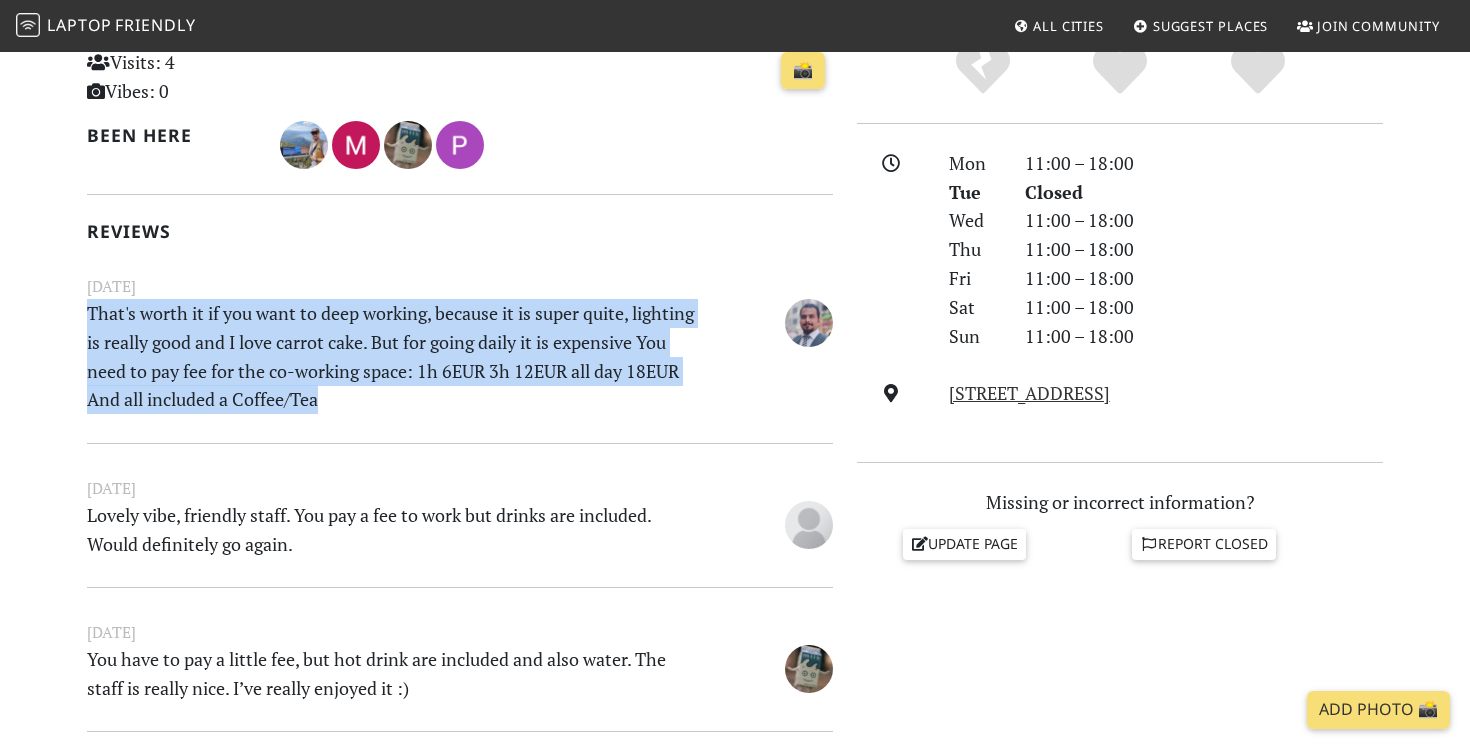 click on "That's worth it if you want to deep working, because it is super quite, lighting is really good and I love carrot cake.
But for going daily it is expensive
You need to pay fee for the co-working space:
1h 6EUR
3h 12EUR
all day 18EUR
And all included a Coffee/Tea" at bounding box center [396, 356] 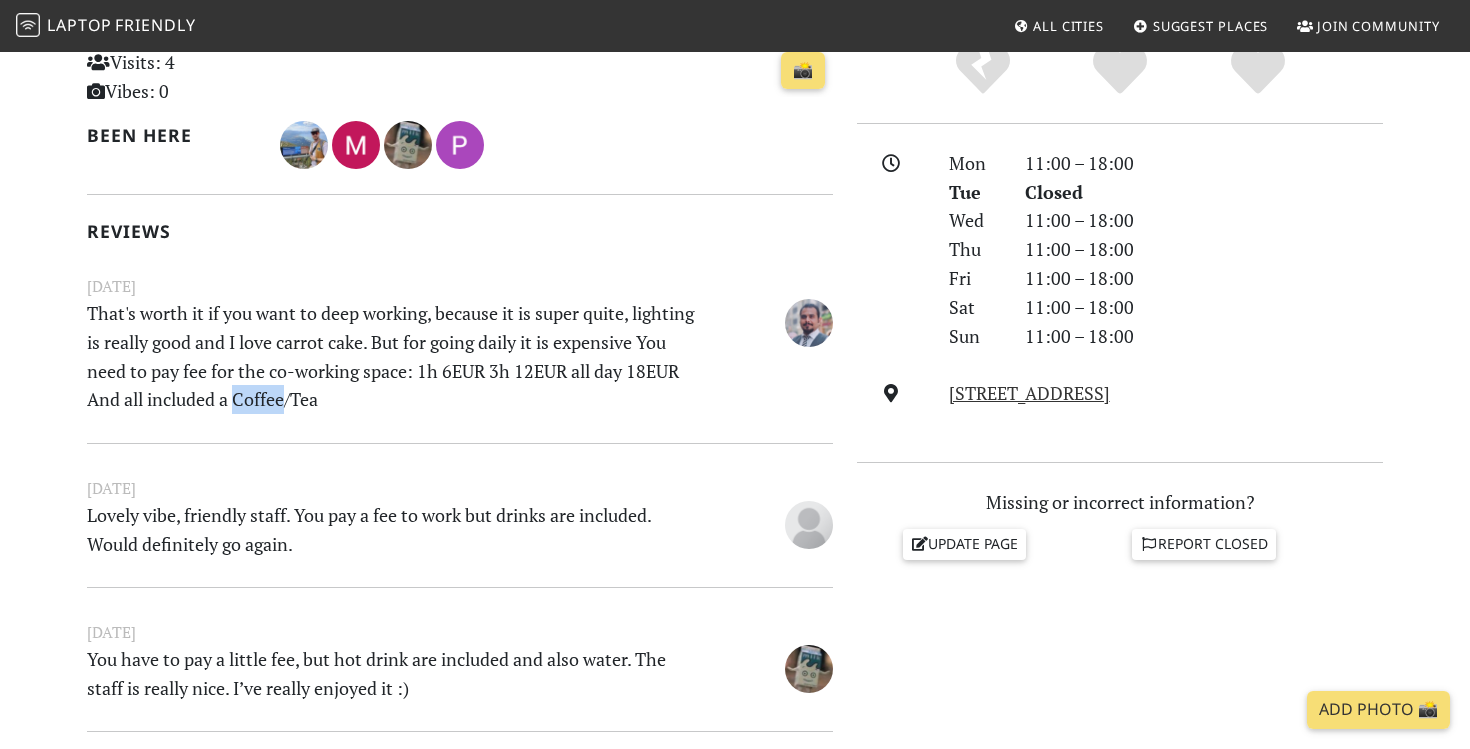 click on "That's worth it if you want to deep working, because it is super quite, lighting is really good and I love carrot cake.
But for going daily it is expensive
You need to pay fee for the co-working space:
1h 6EUR
3h 12EUR
all day 18EUR
And all included a Coffee/Tea" at bounding box center [396, 356] 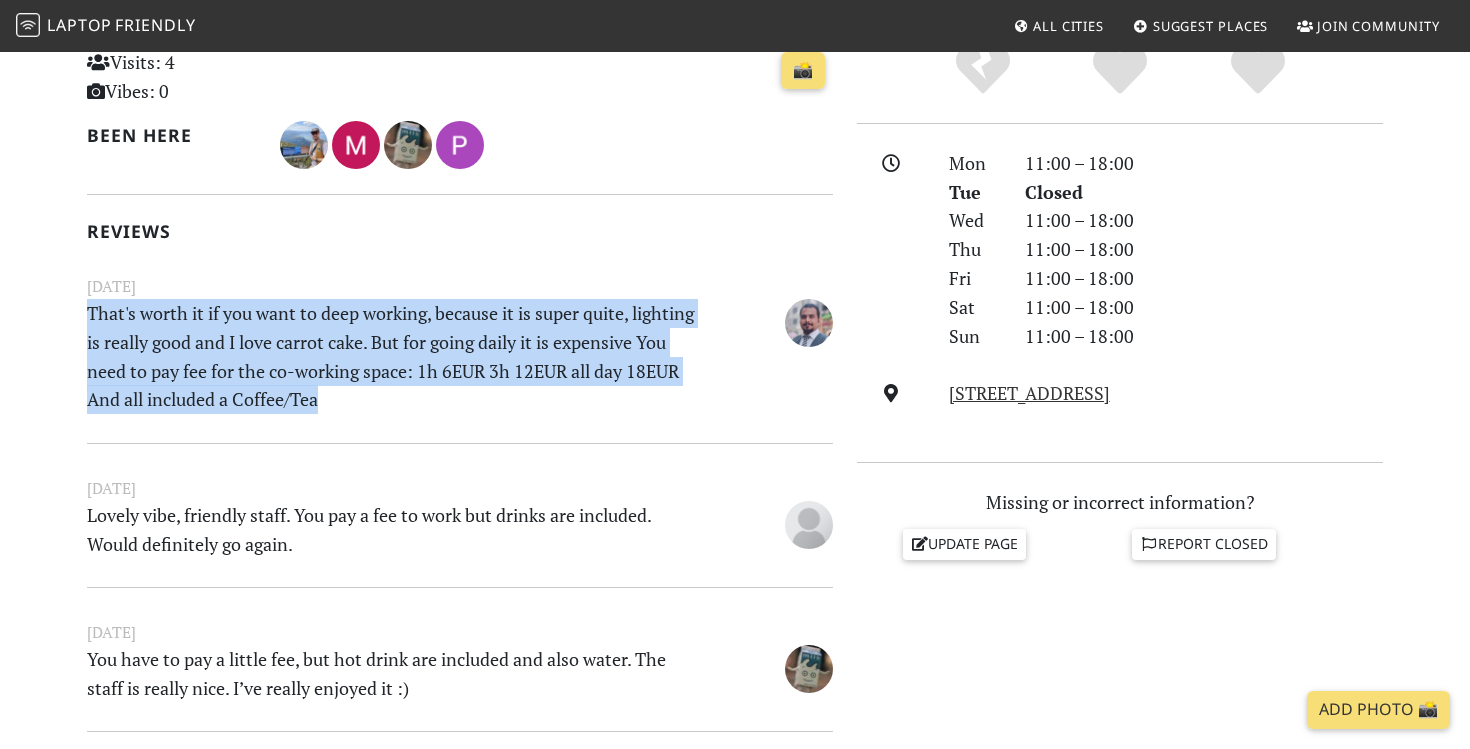 click on "That's worth it if you want to deep working, because it is super quite, lighting is really good and I love carrot cake.
But for going daily it is expensive
You need to pay fee for the co-working space:
1h 6EUR
3h 12EUR
all day 18EUR
And all included a Coffee/Tea" at bounding box center [396, 356] 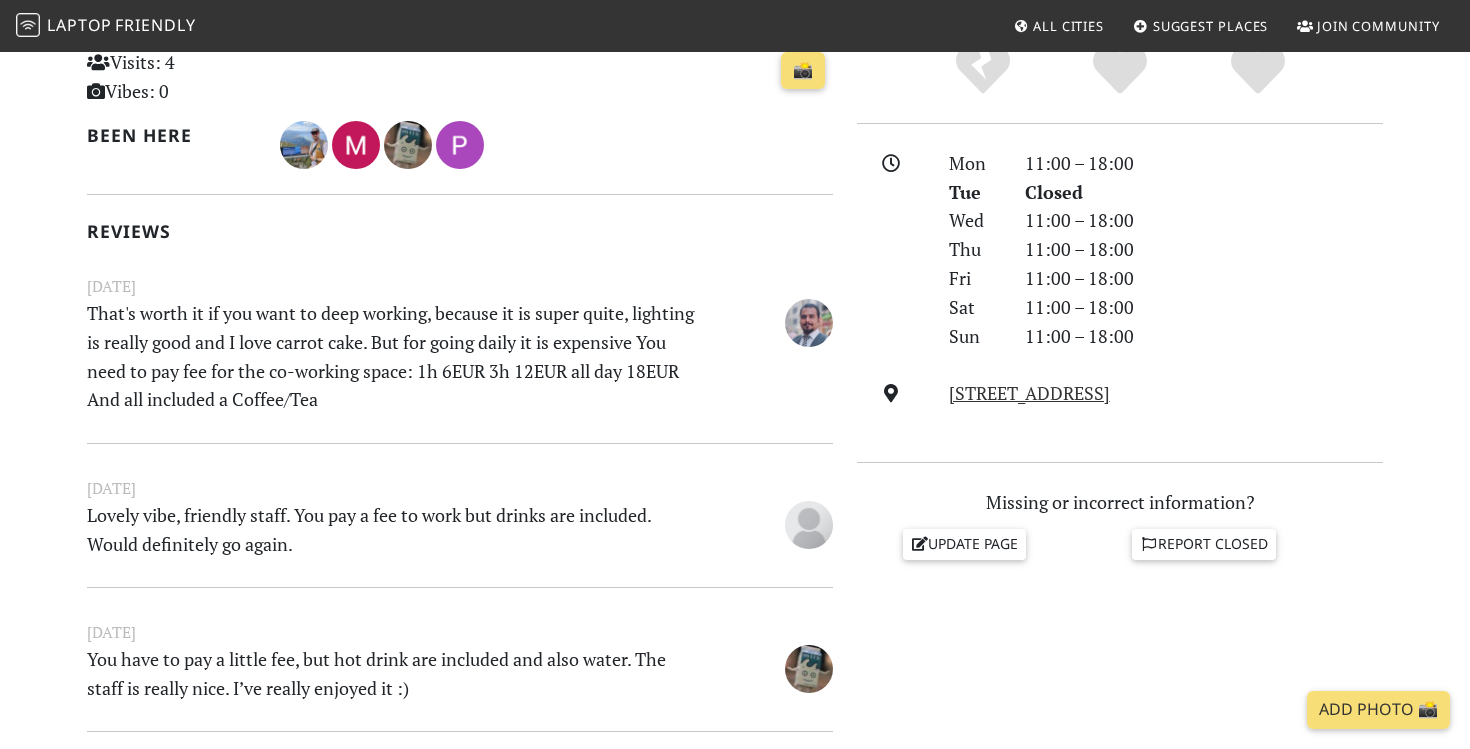 click on "That's worth it if you want to deep working, because it is super quite, lighting is really good and I love carrot cake.
But for going daily it is expensive
You need to pay fee for the co-working space:
1h 6EUR
3h 12EUR
all day 18EUR
And all included a Coffee/Tea" at bounding box center [396, 356] 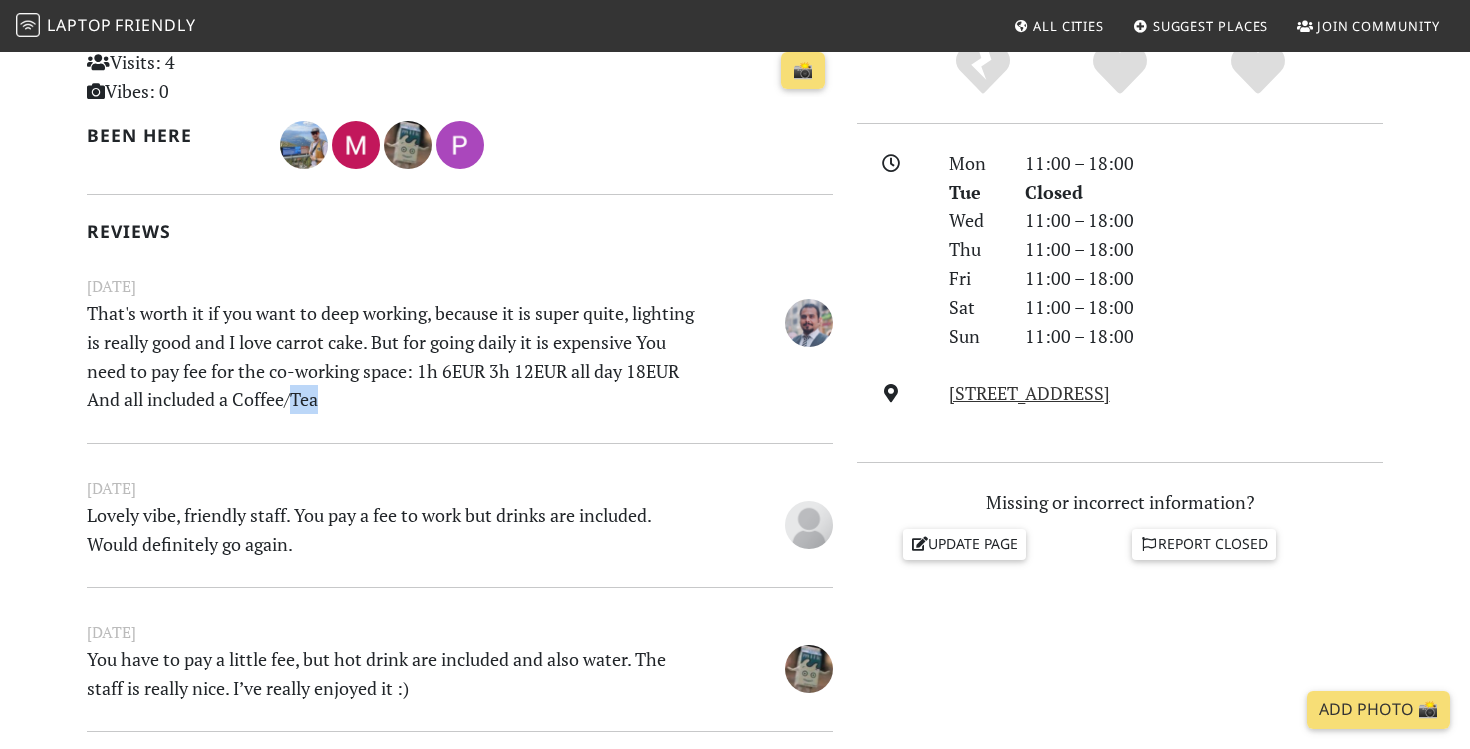 click on "That's worth it if you want to deep working, because it is super quite, lighting is really good and I love carrot cake.
But for going daily it is expensive
You need to pay fee for the co-working space:
1h 6EUR
3h 12EUR
all day 18EUR
And all included a Coffee/Tea" at bounding box center (396, 356) 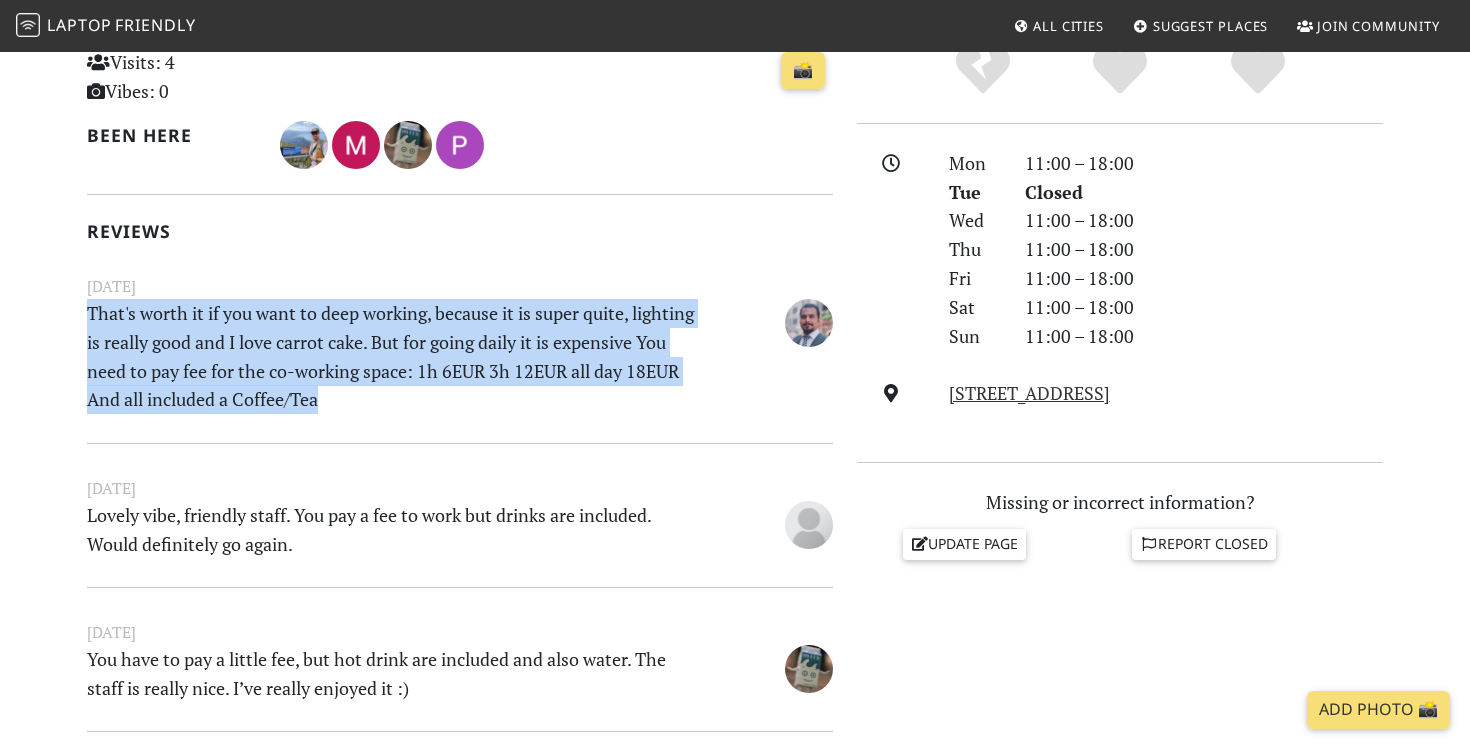 click on "That's worth it if you want to deep working, because it is super quite, lighting is really good and I love carrot cake.
But for going daily it is expensive
You need to pay fee for the co-working space:
1h 6EUR
3h 12EUR
all day 18EUR
And all included a Coffee/Tea" at bounding box center [396, 356] 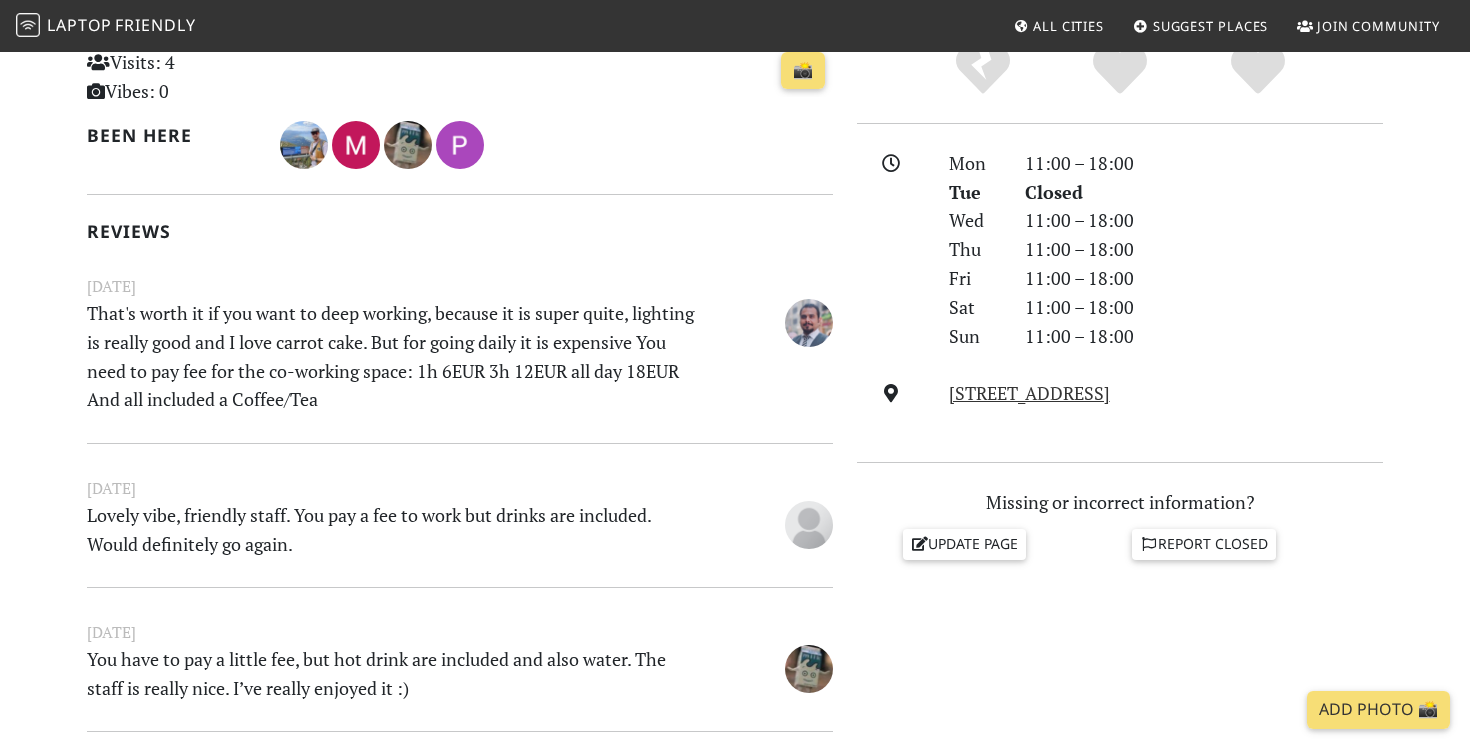 click on "That's worth it if you want to deep working, because it is super quite, lighting is really good and I love carrot cake.
But for going daily it is expensive
You need to pay fee for the co-working space:
1h 6EUR
3h 12EUR
all day 18EUR
And all included a Coffee/Tea" at bounding box center [396, 356] 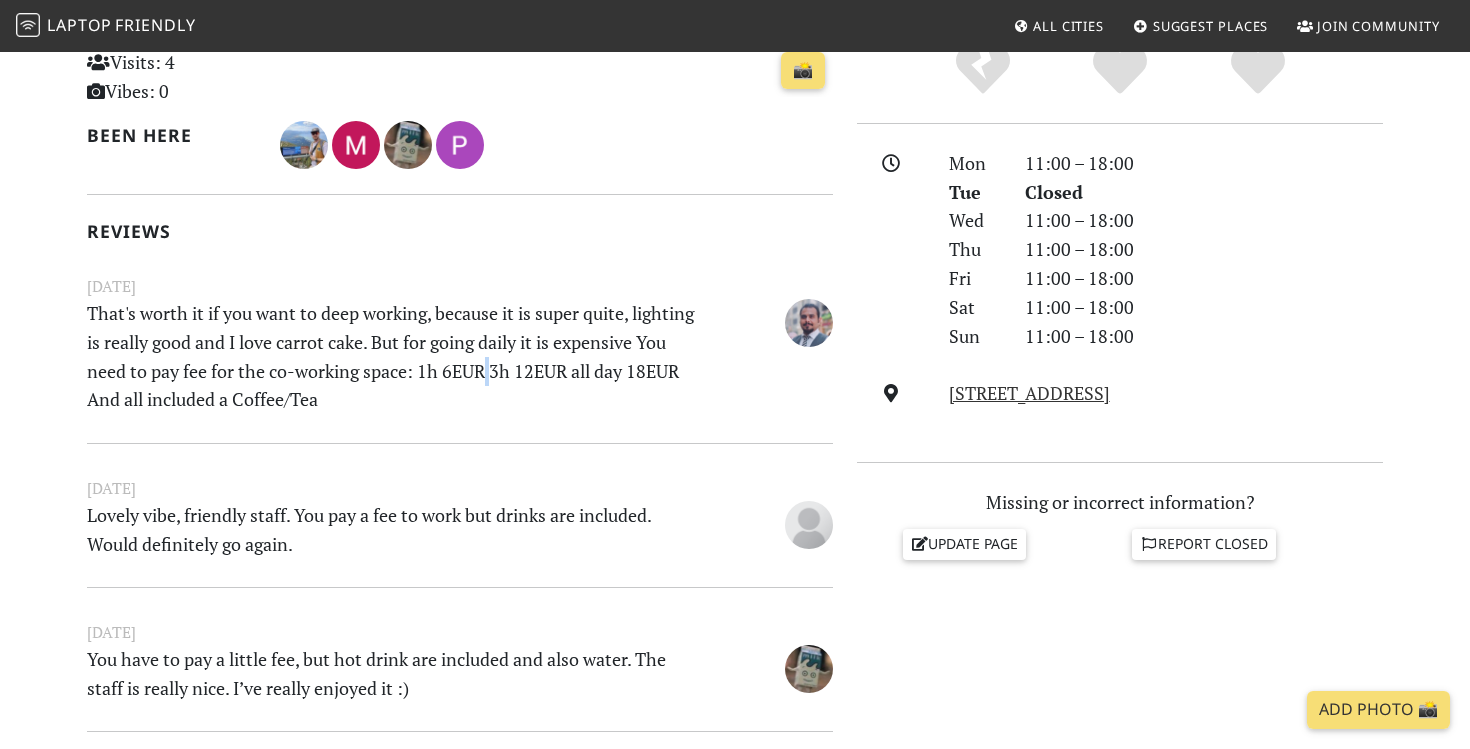 click on "That's worth it if you want to deep working, because it is super quite, lighting is really good and I love carrot cake.
But for going daily it is expensive
You need to pay fee for the co-working space:
1h 6EUR
3h 12EUR
all day 18EUR
And all included a Coffee/Tea" at bounding box center (396, 356) 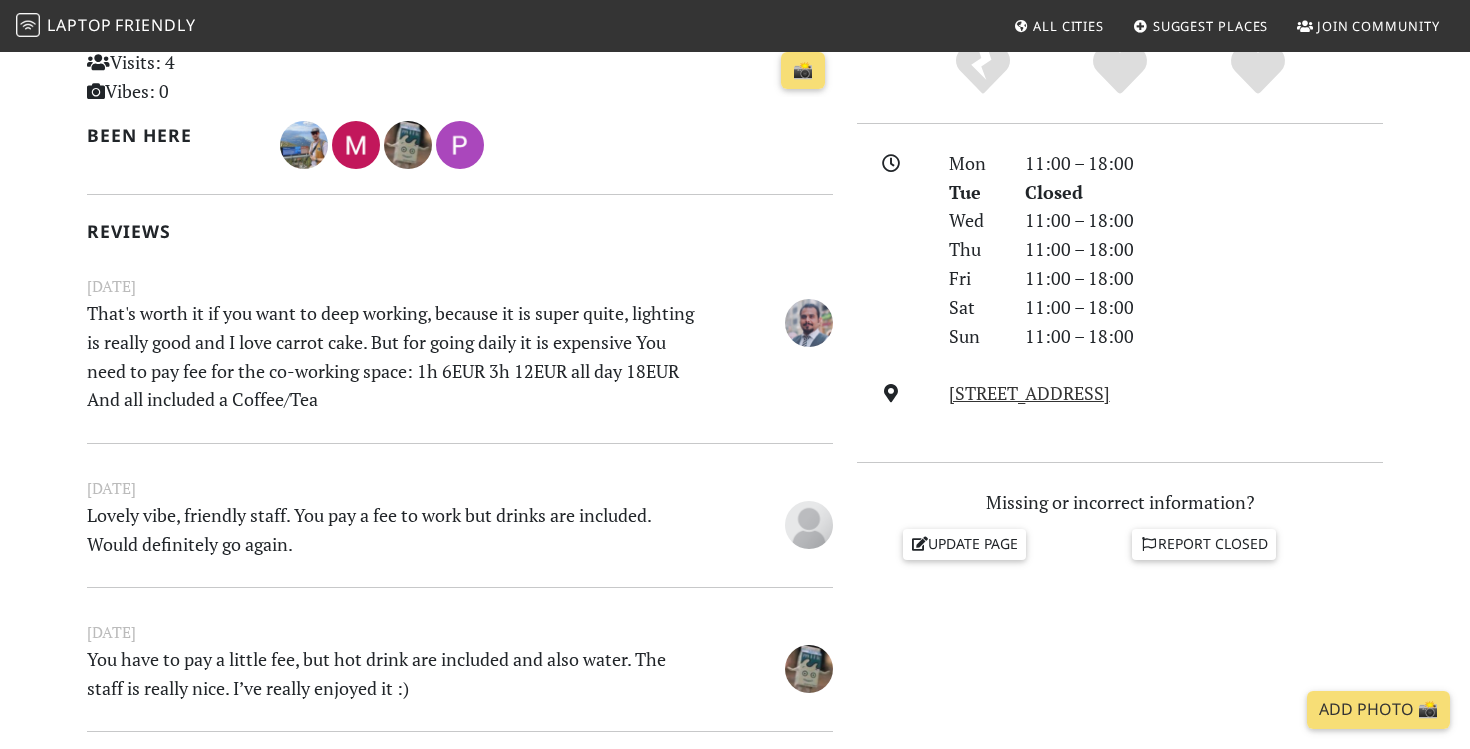 click on "That's worth it if you want to deep working, because it is super quite, lighting is really good and I love carrot cake.
But for going daily it is expensive
You need to pay fee for the co-working space:
1h 6EUR
3h 12EUR
all day 18EUR
And all included a Coffee/Tea" at bounding box center (396, 356) 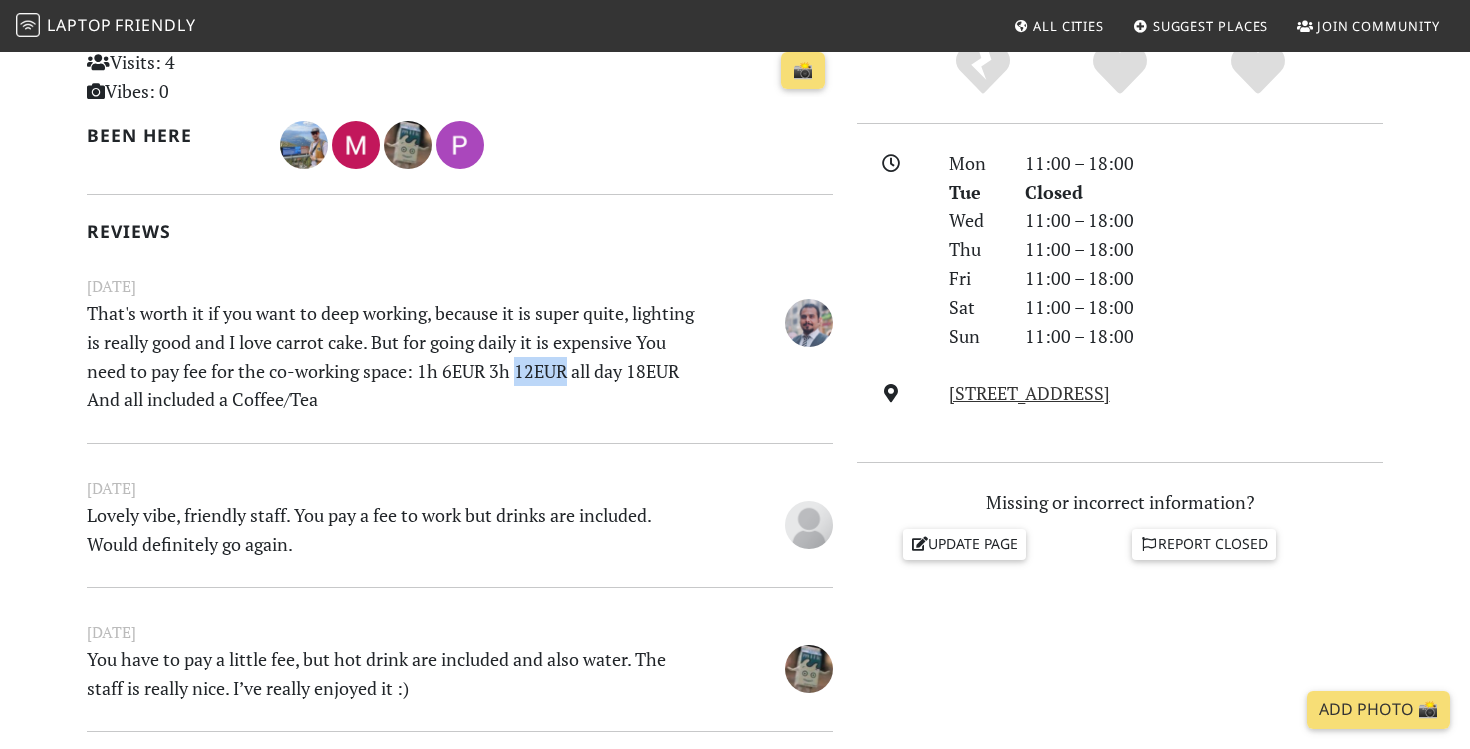 click on "That's worth it if you want to deep working, because it is super quite, lighting is really good and I love carrot cake.
But for going daily it is expensive
You need to pay fee for the co-working space:
1h 6EUR
3h 12EUR
all day 18EUR
And all included a Coffee/Tea" at bounding box center (396, 356) 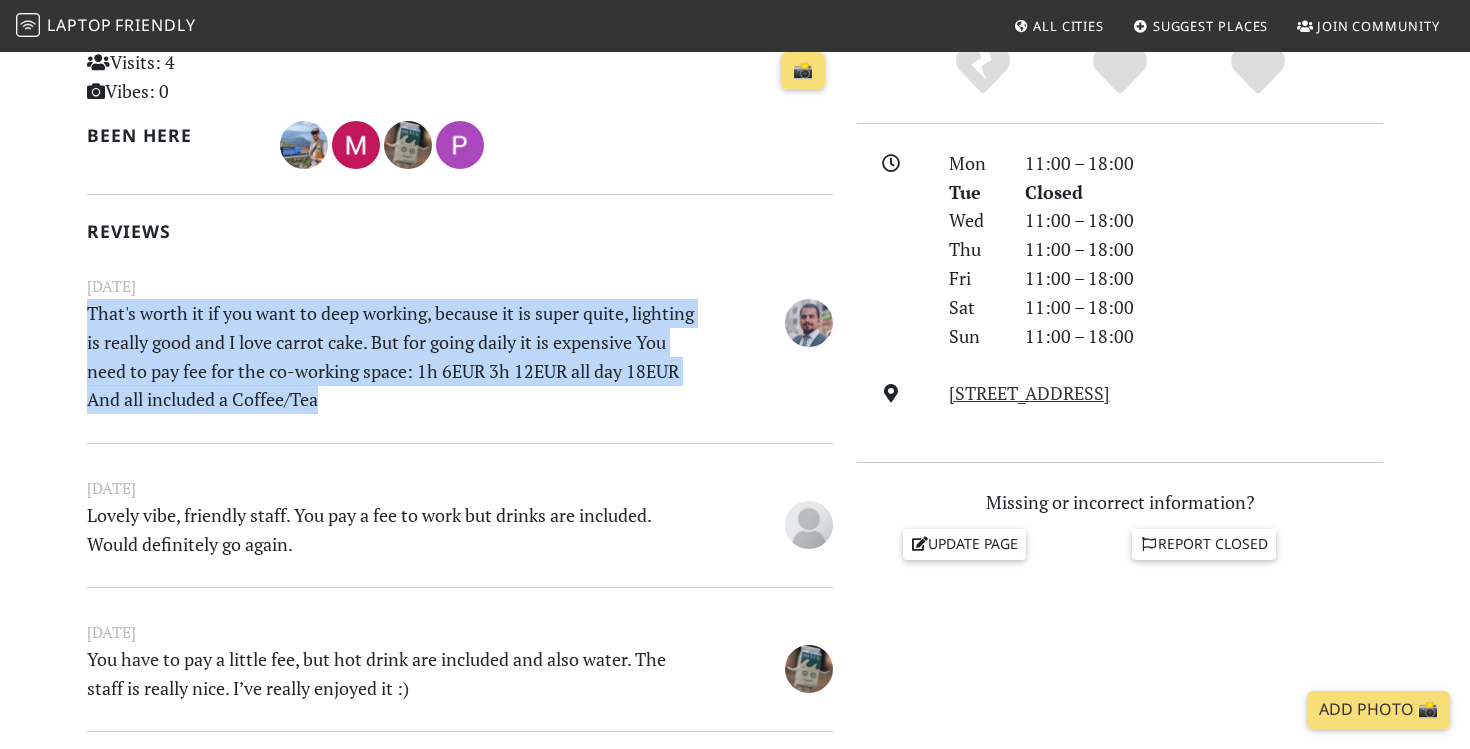 click on "That's worth it if you want to deep working, because it is super quite, lighting is really good and I love carrot cake.
But for going daily it is expensive
You need to pay fee for the co-working space:
1h 6EUR
3h 12EUR
all day 18EUR
And all included a Coffee/Tea" at bounding box center (396, 356) 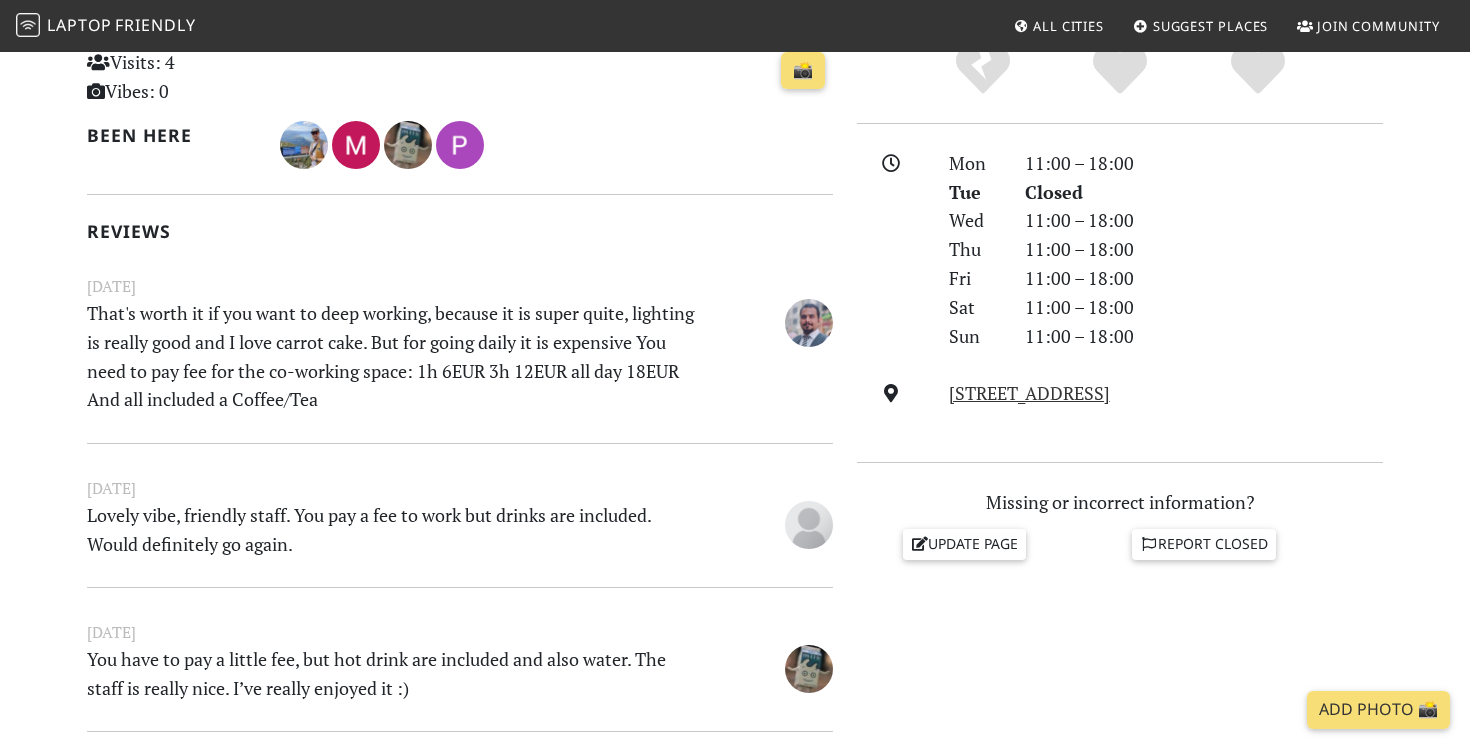 click on "That's worth it if you want to deep working, because it is super quite, lighting is really good and I love carrot cake.
But for going daily it is expensive
You need to pay fee for the co-working space:
1h 6EUR
3h 12EUR
all day 18EUR
And all included a Coffee/Tea" at bounding box center [396, 356] 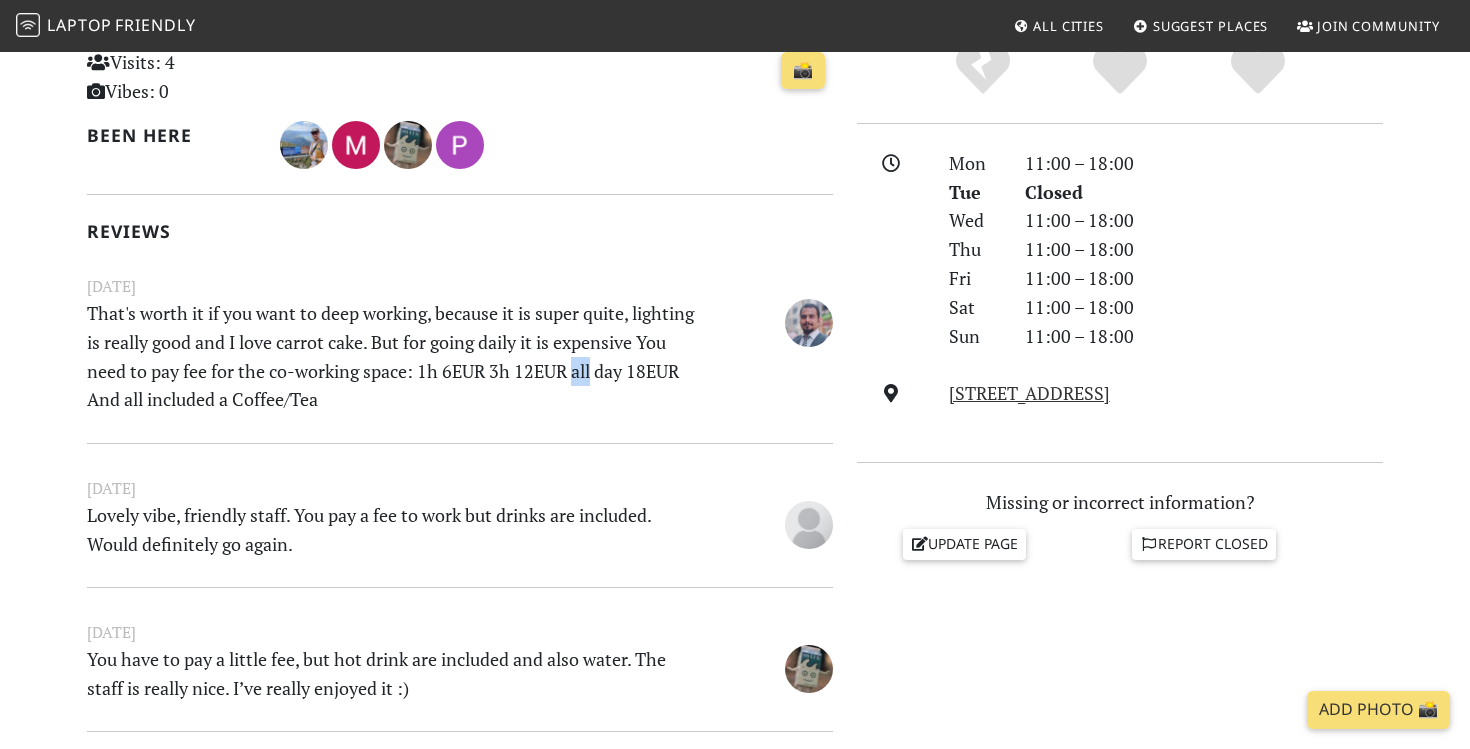 click on "That's worth it if you want to deep working, because it is super quite, lighting is really good and I love carrot cake.
But for going daily it is expensive
You need to pay fee for the co-working space:
1h 6EUR
3h 12EUR
all day 18EUR
And all included a Coffee/Tea" at bounding box center (396, 356) 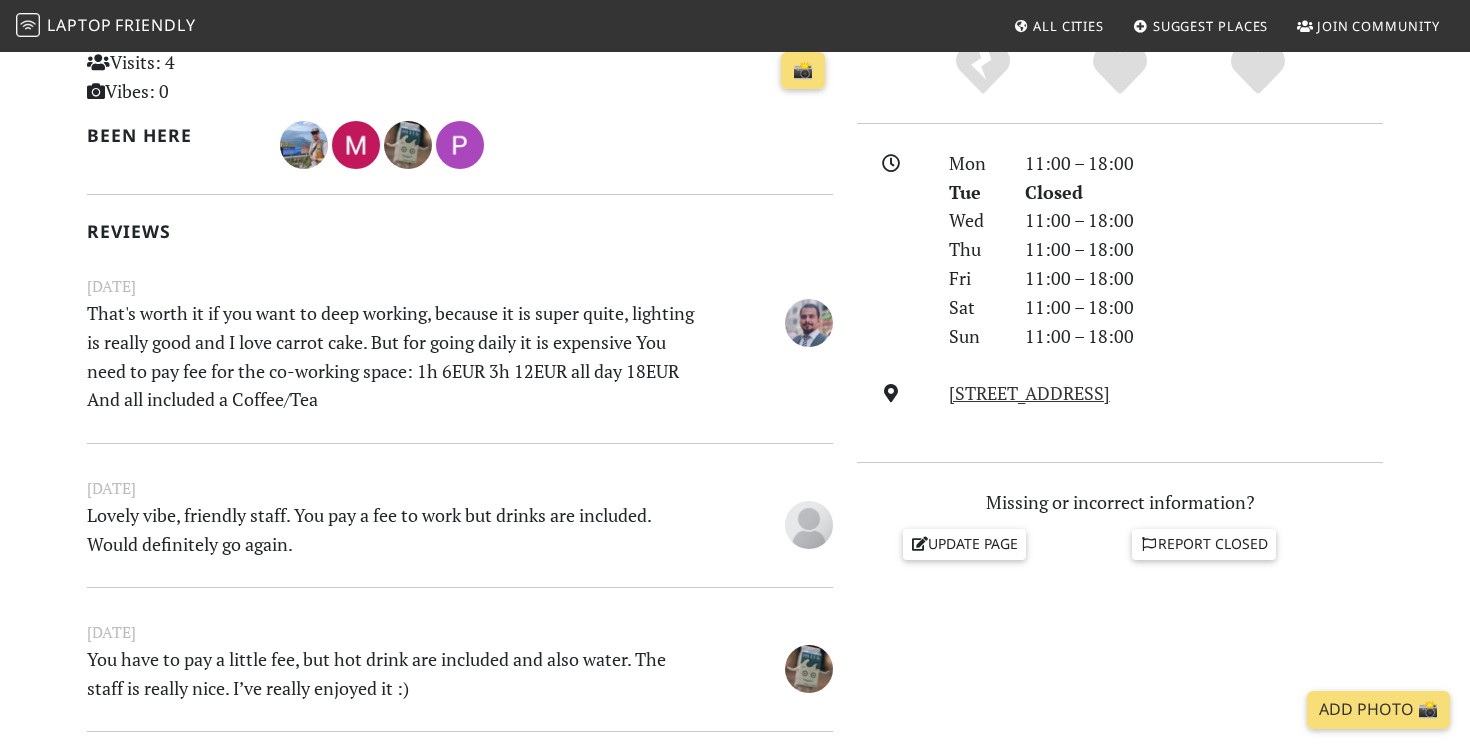 click on "That's worth it if you want to deep working, because it is super quite, lighting is really good and I love carrot cake.
But for going daily it is expensive
You need to pay fee for the co-working space:
1h 6EUR
3h 12EUR
all day 18EUR
And all included a Coffee/Tea" at bounding box center (396, 356) 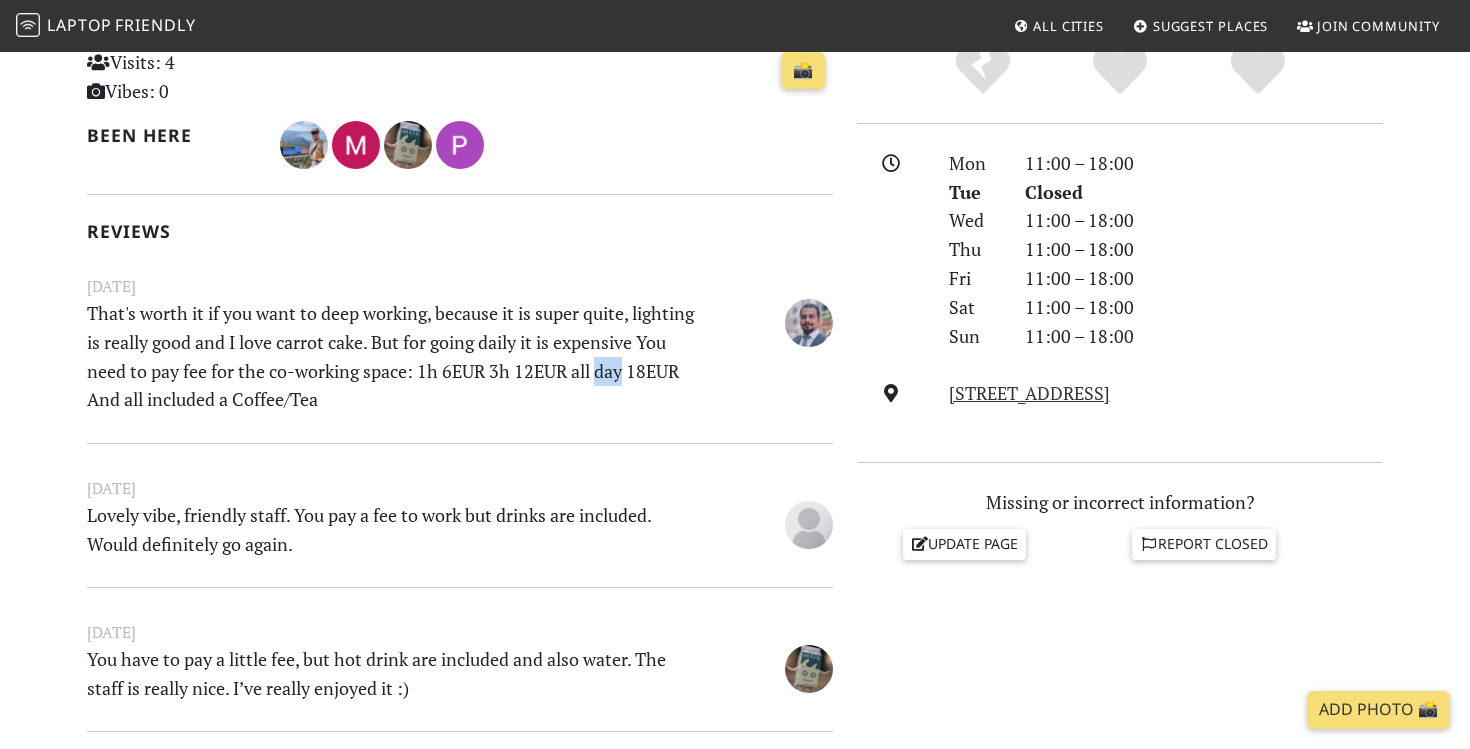 click on "That's worth it if you want to deep working, because it is super quite, lighting is really good and I love carrot cake.
But for going daily it is expensive
You need to pay fee for the co-working space:
1h 6EUR
3h 12EUR
all day 18EUR
And all included a Coffee/Tea" at bounding box center (396, 356) 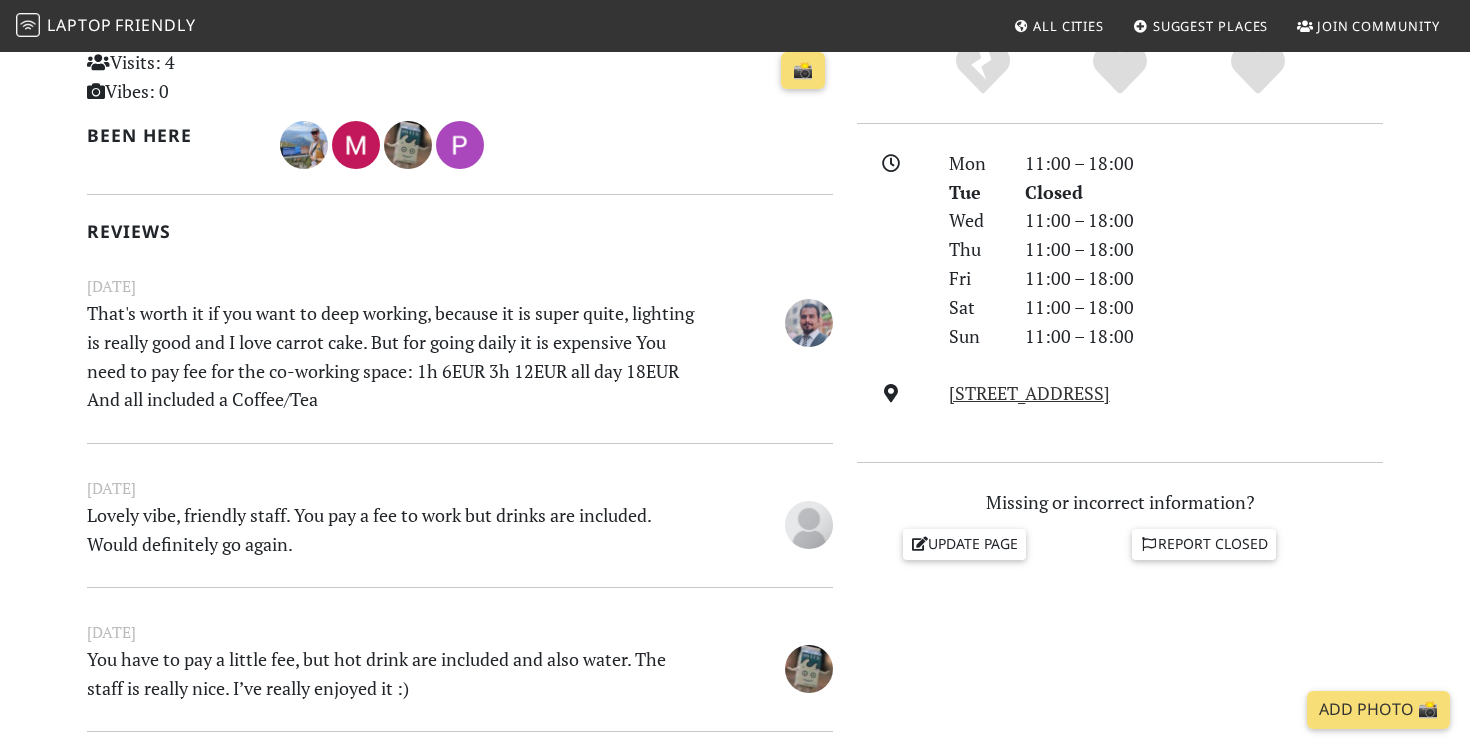 click on "That's worth it if you want to deep working, because it is super quite, lighting is really good and I love carrot cake.
But for going daily it is expensive
You need to pay fee for the co-working space:
1h 6EUR
3h 12EUR
all day 18EUR
And all included a Coffee/Tea" at bounding box center [396, 356] 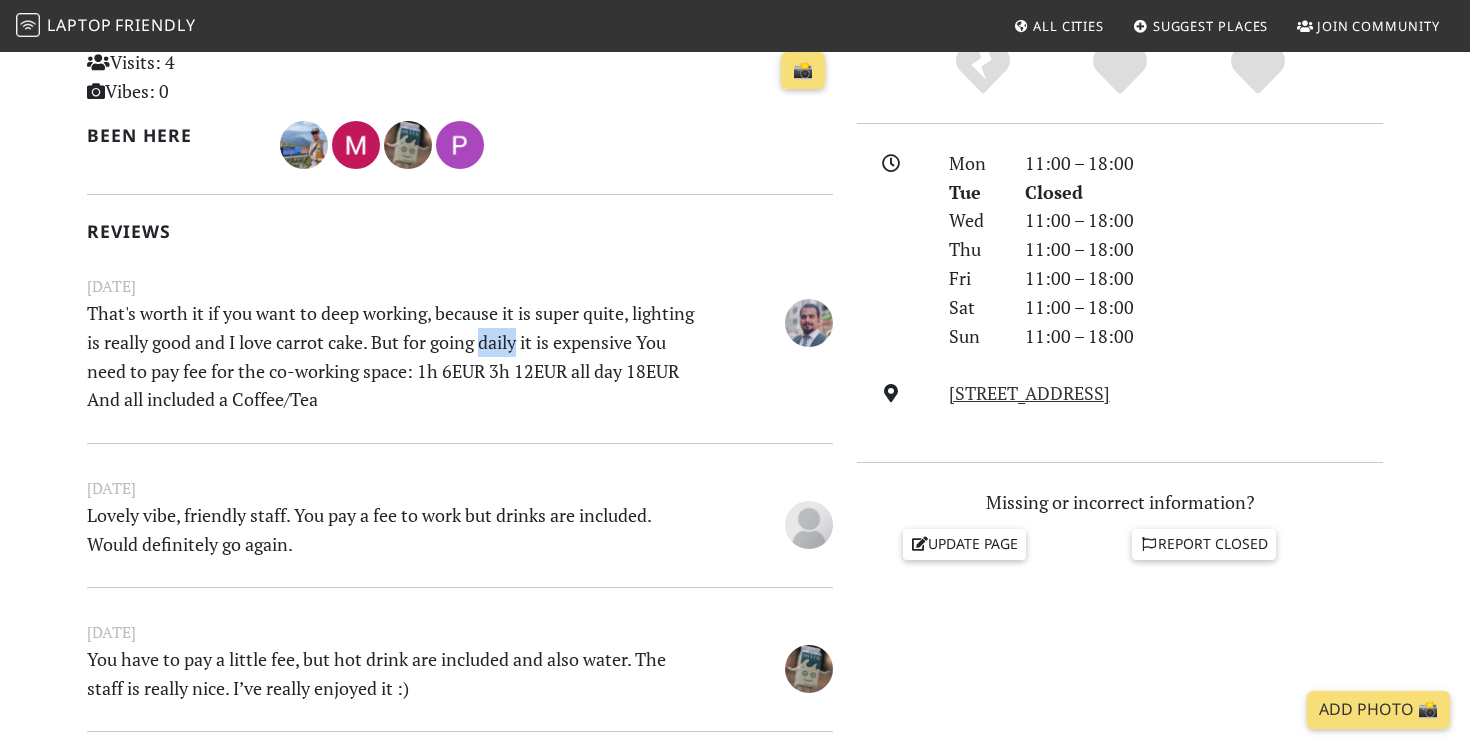 click on "That's worth it if you want to deep working, because it is super quite, lighting is really good and I love carrot cake.
But for going daily it is expensive
You need to pay fee for the co-working space:
1h 6EUR
3h 12EUR
all day 18EUR
And all included a Coffee/Tea" at bounding box center (396, 356) 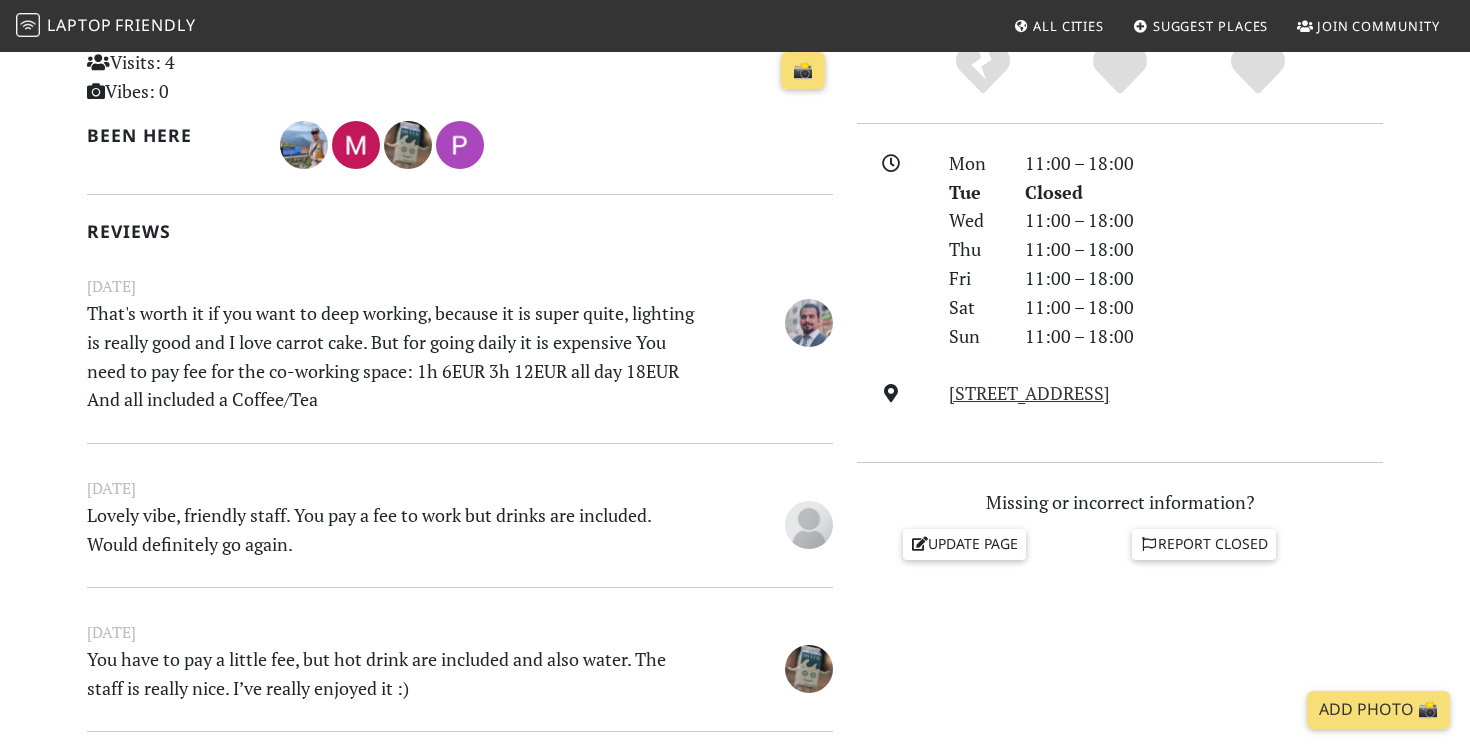 click on "That's worth it if you want to deep working, because it is super quite, lighting is really good and I love carrot cake.
But for going daily it is expensive
You need to pay fee for the co-working space:
1h 6EUR
3h 12EUR
all day 18EUR
And all included a Coffee/Tea" at bounding box center [396, 356] 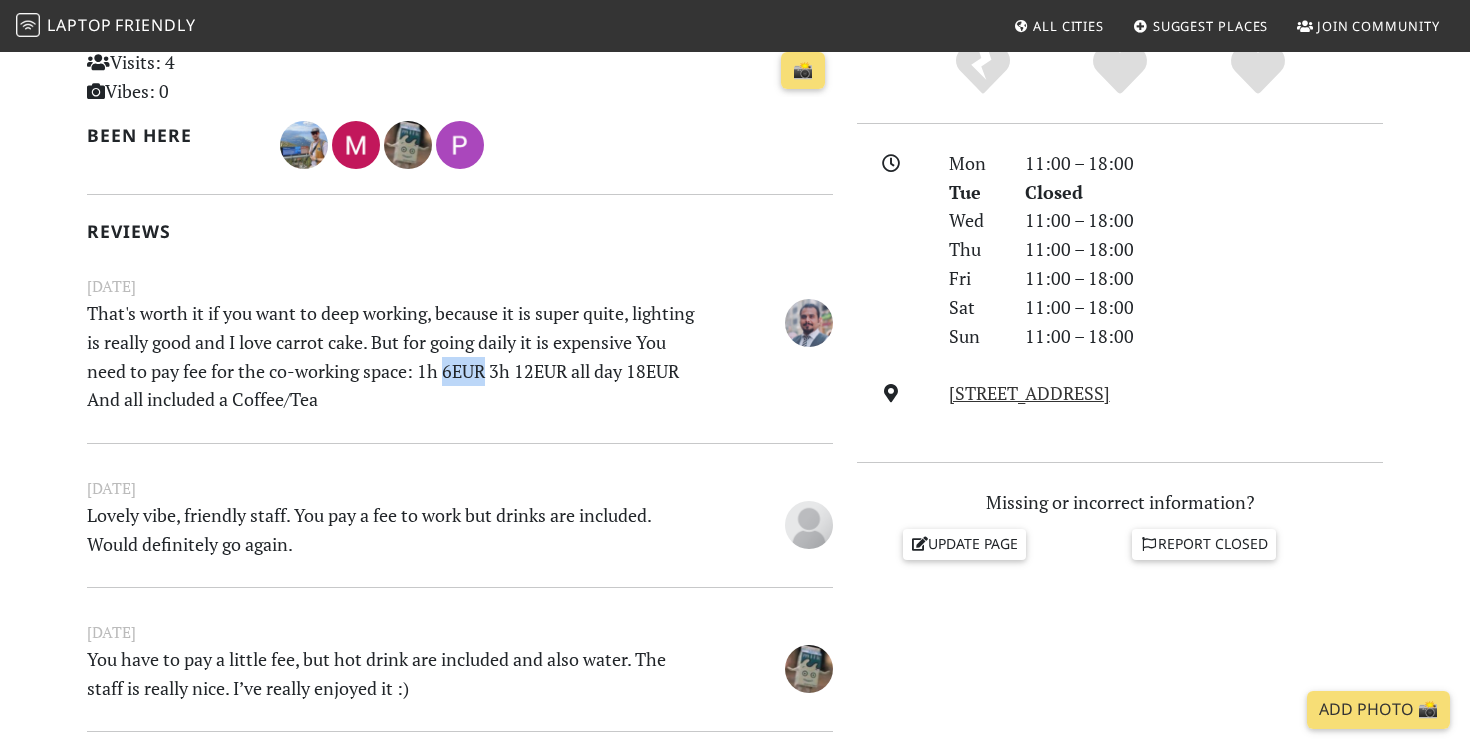 click on "That's worth it if you want to deep working, because it is super quite, lighting is really good and I love carrot cake.
But for going daily it is expensive
You need to pay fee for the co-working space:
1h 6EUR
3h 12EUR
all day 18EUR
And all included a Coffee/Tea" at bounding box center [396, 356] 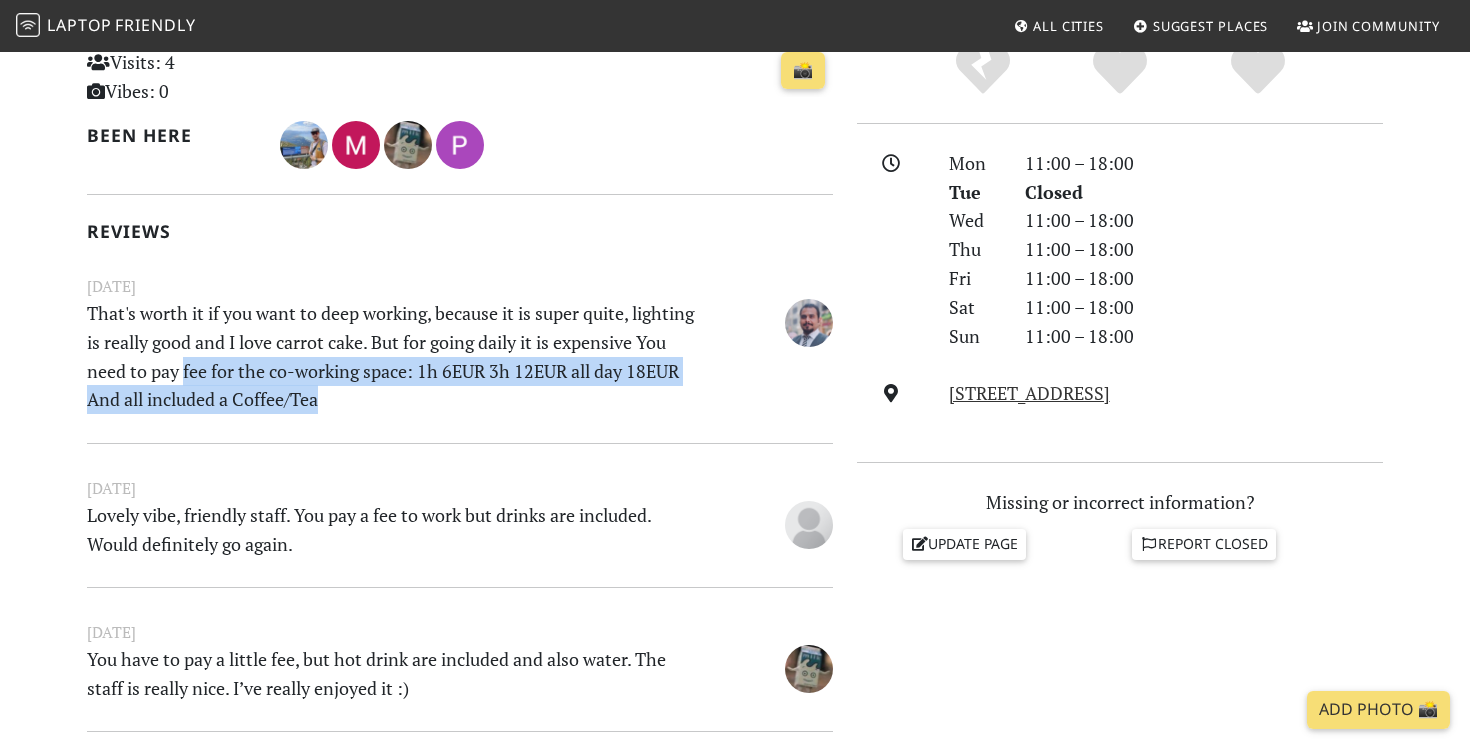 drag, startPoint x: 184, startPoint y: 370, endPoint x: 401, endPoint y: 388, distance: 217.74527 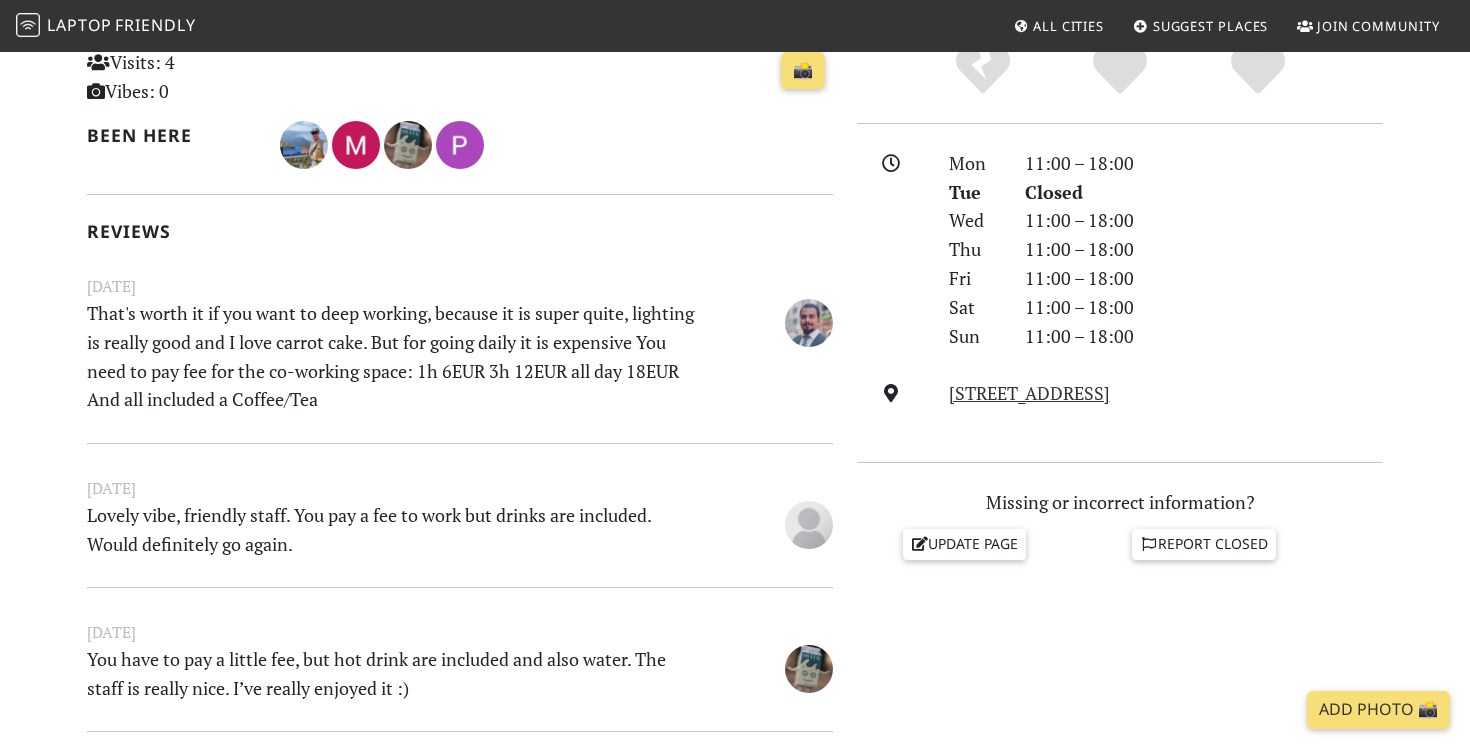 click on "That's worth it if you want to deep working, because it is super quite, lighting is really good and I love carrot cake.
But for going daily it is expensive
You need to pay fee for the co-working space:
1h 6EUR
3h 12EUR
all day 18EUR
And all included a Coffee/Tea" at bounding box center (396, 356) 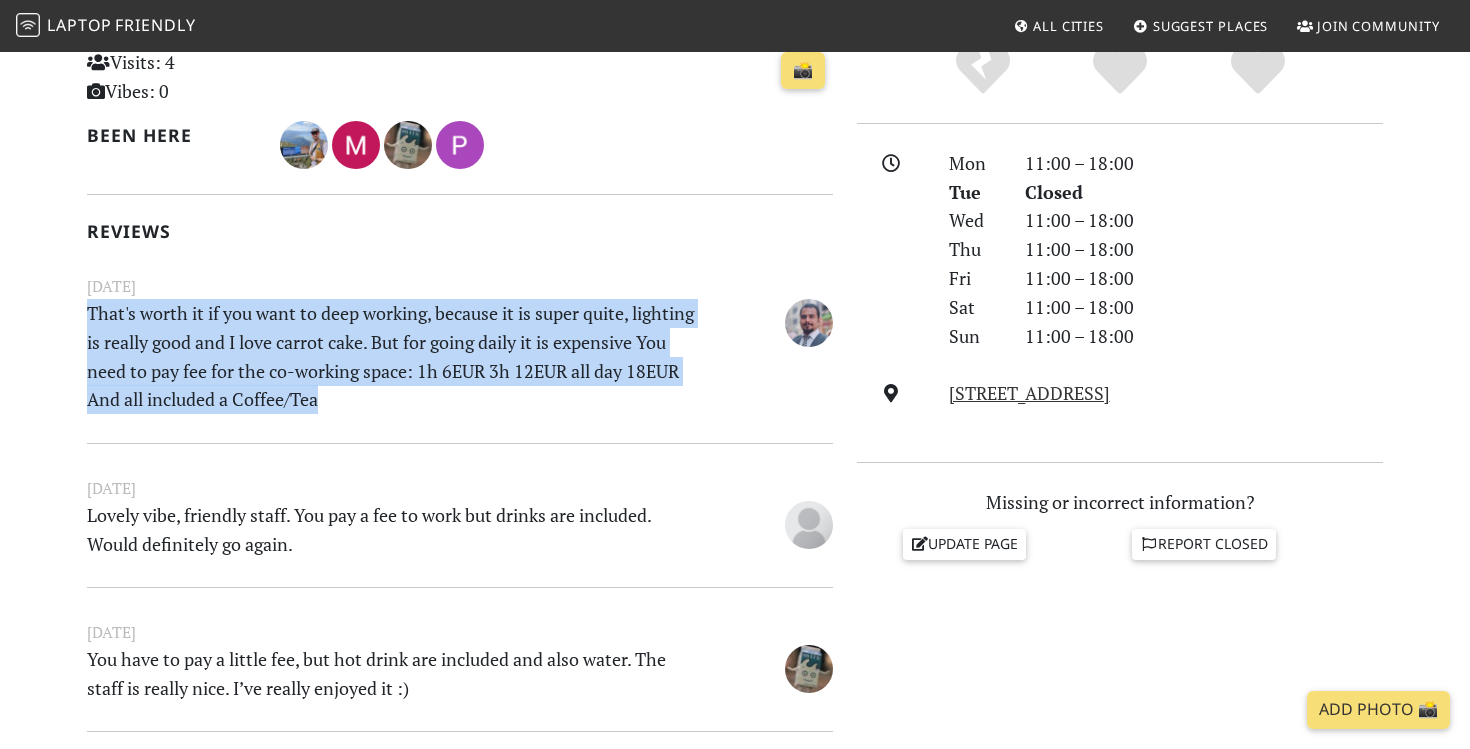 click on "That's worth it if you want to deep working, because it is super quite, lighting is really good and I love carrot cake.
But for going daily it is expensive
You need to pay fee for the co-working space:
1h 6EUR
3h 12EUR
all day 18EUR
And all included a Coffee/Tea" at bounding box center (396, 356) 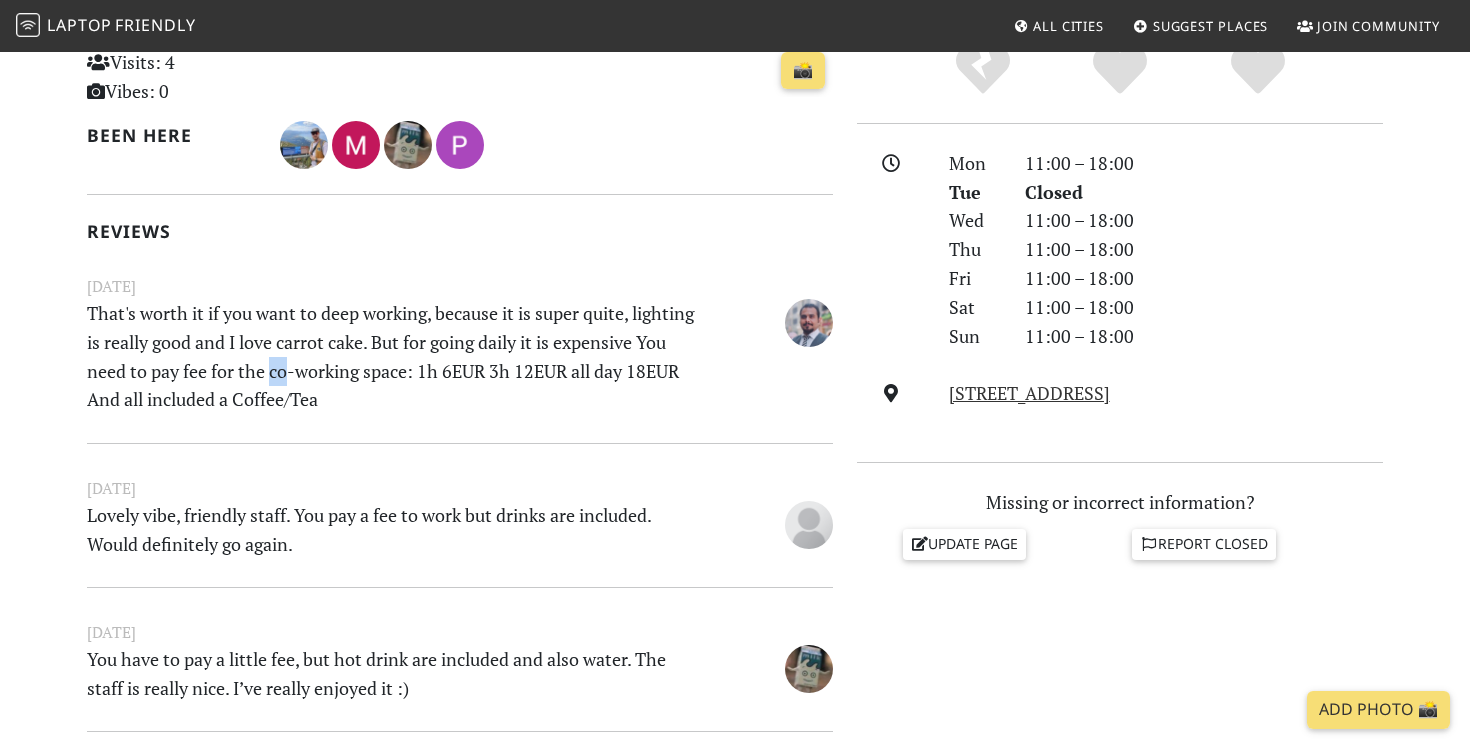 click on "That's worth it if you want to deep working, because it is super quite, lighting is really good and I love carrot cake.
But for going daily it is expensive
You need to pay fee for the co-working space:
1h 6EUR
3h 12EUR
all day 18EUR
And all included a Coffee/Tea" at bounding box center [396, 356] 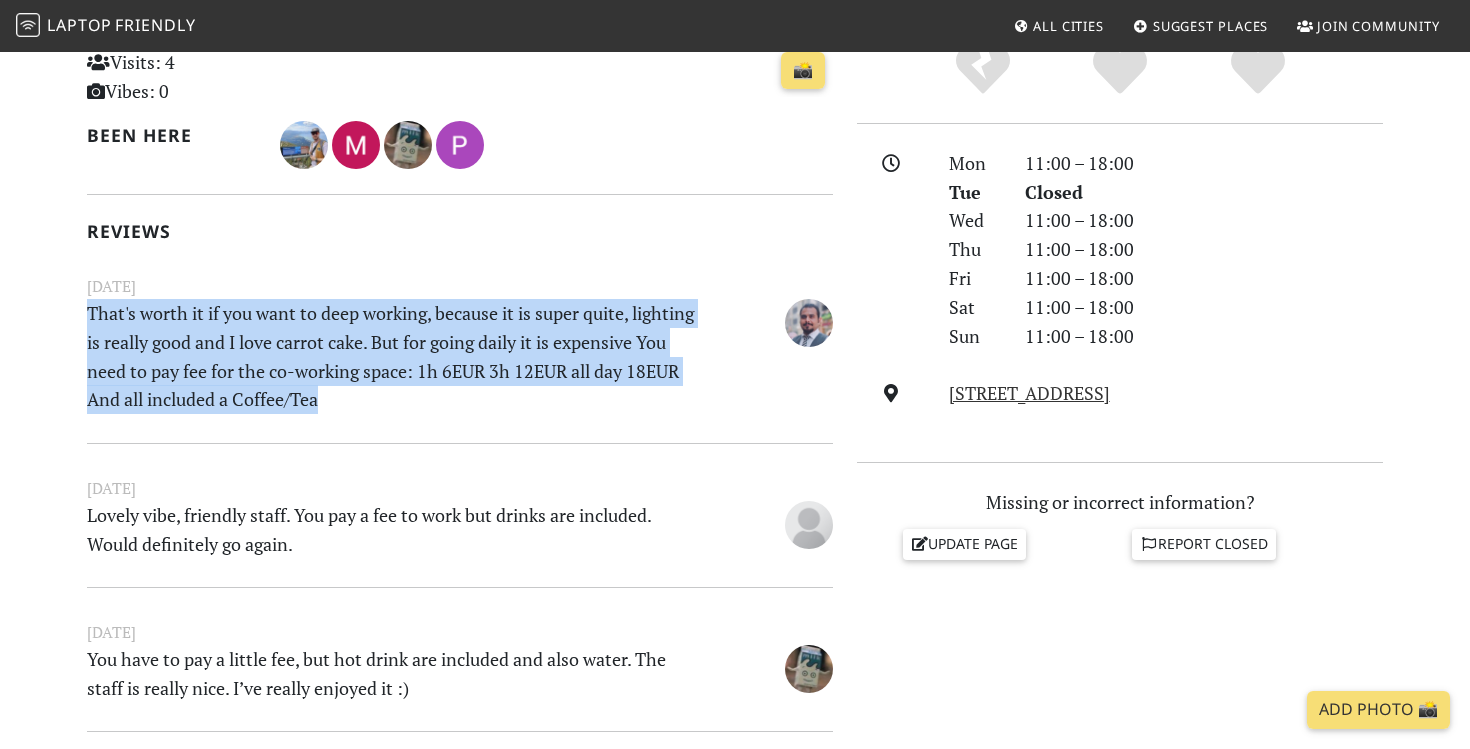 click on "That's worth it if you want to deep working, because it is super quite, lighting is really good and I love carrot cake.
But for going daily it is expensive
You need to pay fee for the co-working space:
1h 6EUR
3h 12EUR
all day 18EUR
And all included a Coffee/Tea" at bounding box center (396, 356) 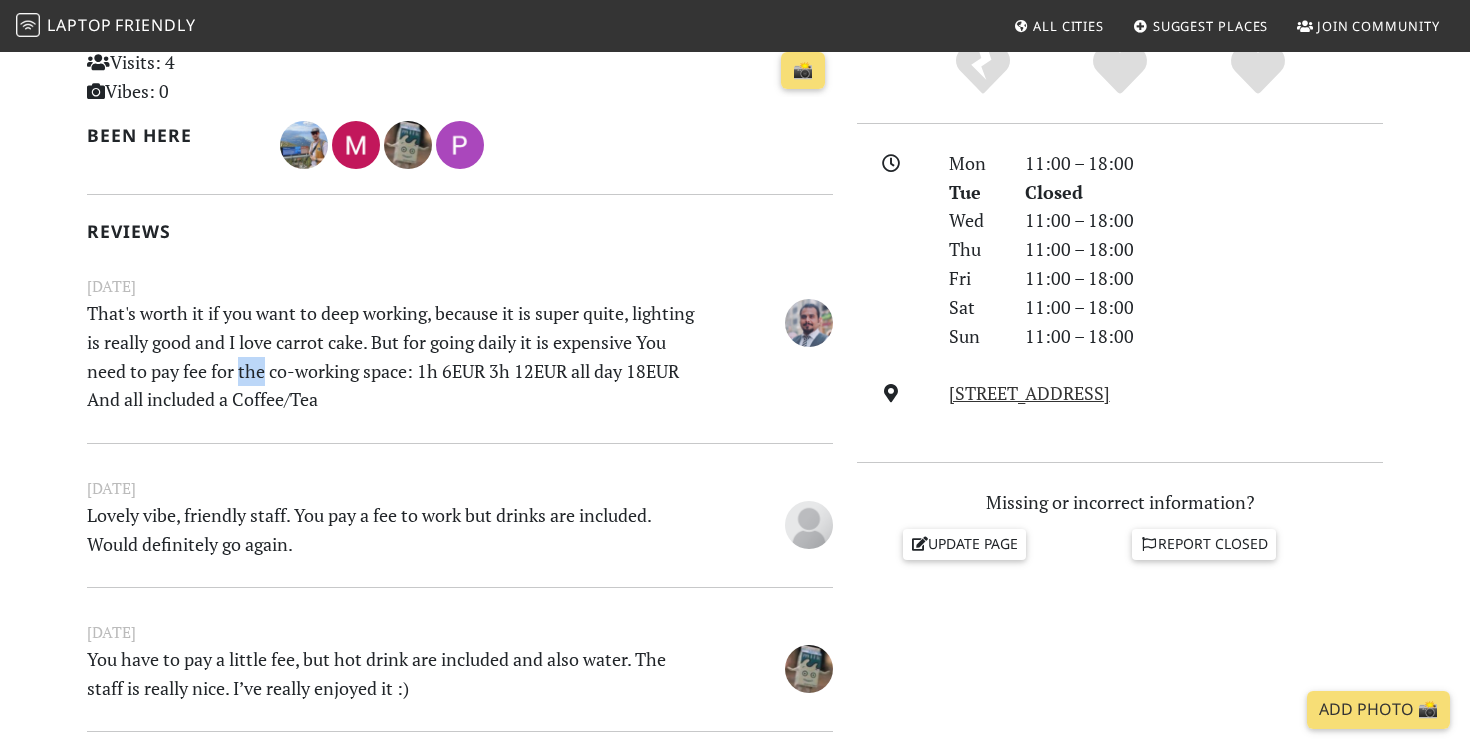click on "That's worth it if you want to deep working, because it is super quite, lighting is really good and I love carrot cake.
But for going daily it is expensive
You need to pay fee for the co-working space:
1h 6EUR
3h 12EUR
all day 18EUR
And all included a Coffee/Tea" at bounding box center [396, 356] 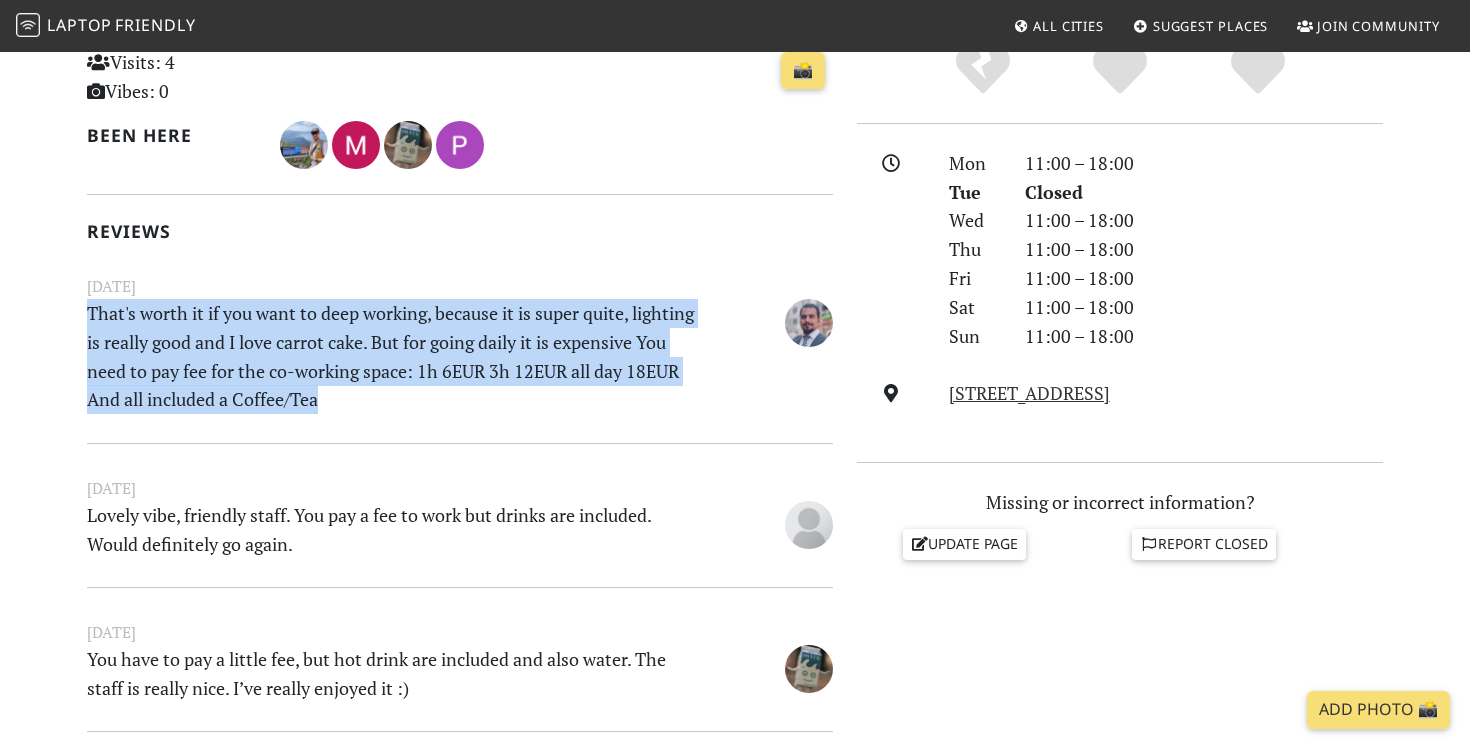 click on "That's worth it if you want to deep working, because it is super quite, lighting is really good and I love carrot cake.
But for going daily it is expensive
You need to pay fee for the co-working space:
1h 6EUR
3h 12EUR
all day 18EUR
And all included a Coffee/Tea" at bounding box center [396, 356] 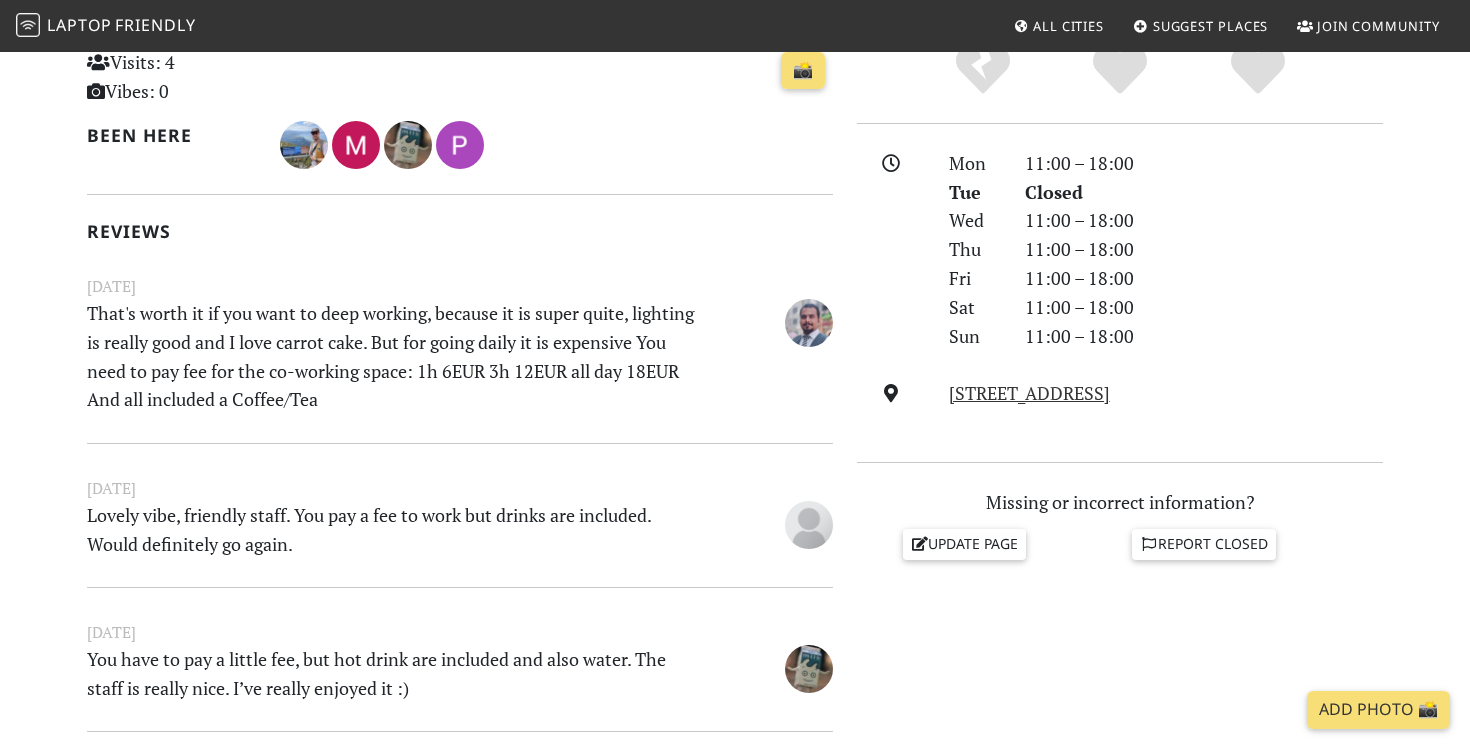 click on "That's worth it if you want to deep working, because it is super quite, lighting is really good and I love carrot cake.
But for going daily it is expensive
You need to pay fee for the co-working space:
1h 6EUR
3h 12EUR
all day 18EUR
And all included a Coffee/Tea" at bounding box center [396, 356] 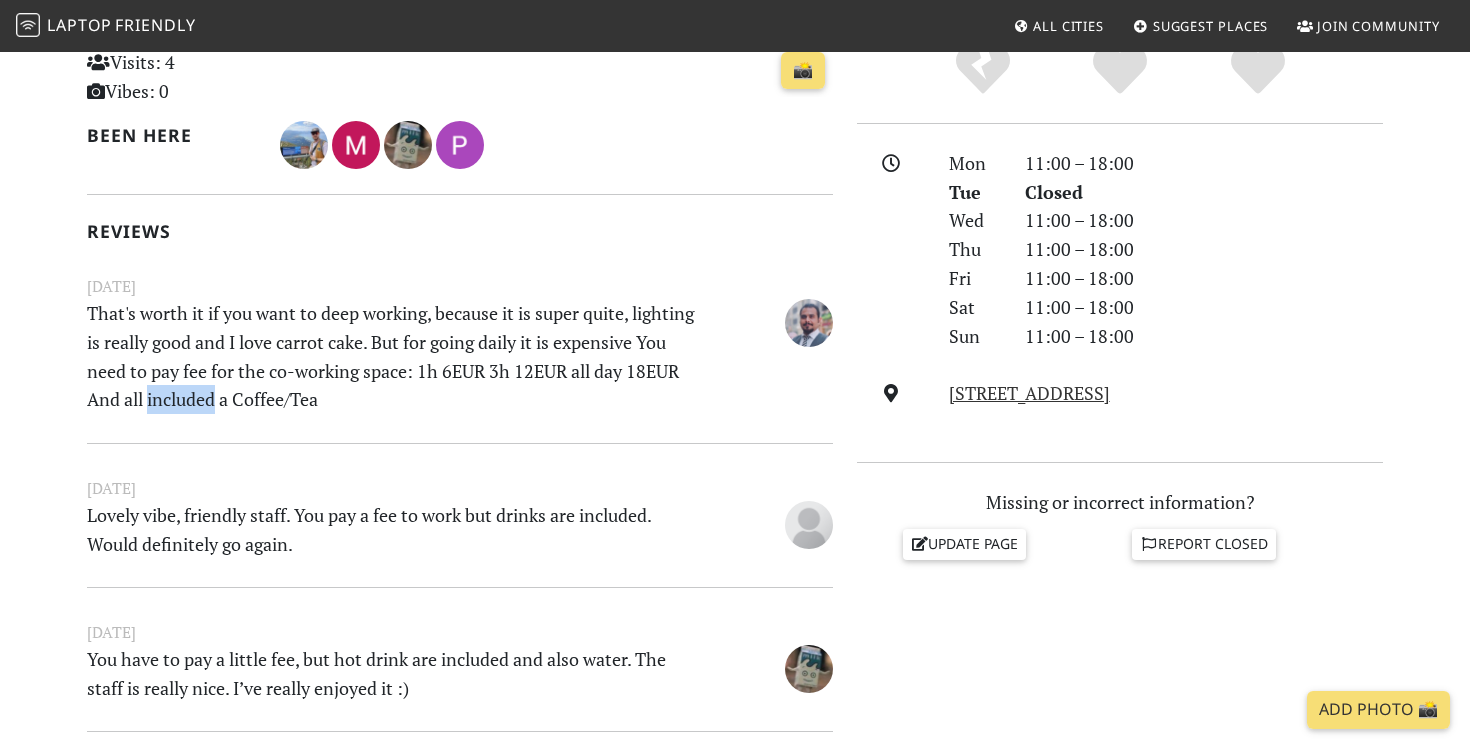 click on "That's worth it if you want to deep working, because it is super quite, lighting is really good and I love carrot cake.
But for going daily it is expensive
You need to pay fee for the co-working space:
1h 6EUR
3h 12EUR
all day 18EUR
And all included a Coffee/Tea" at bounding box center [396, 356] 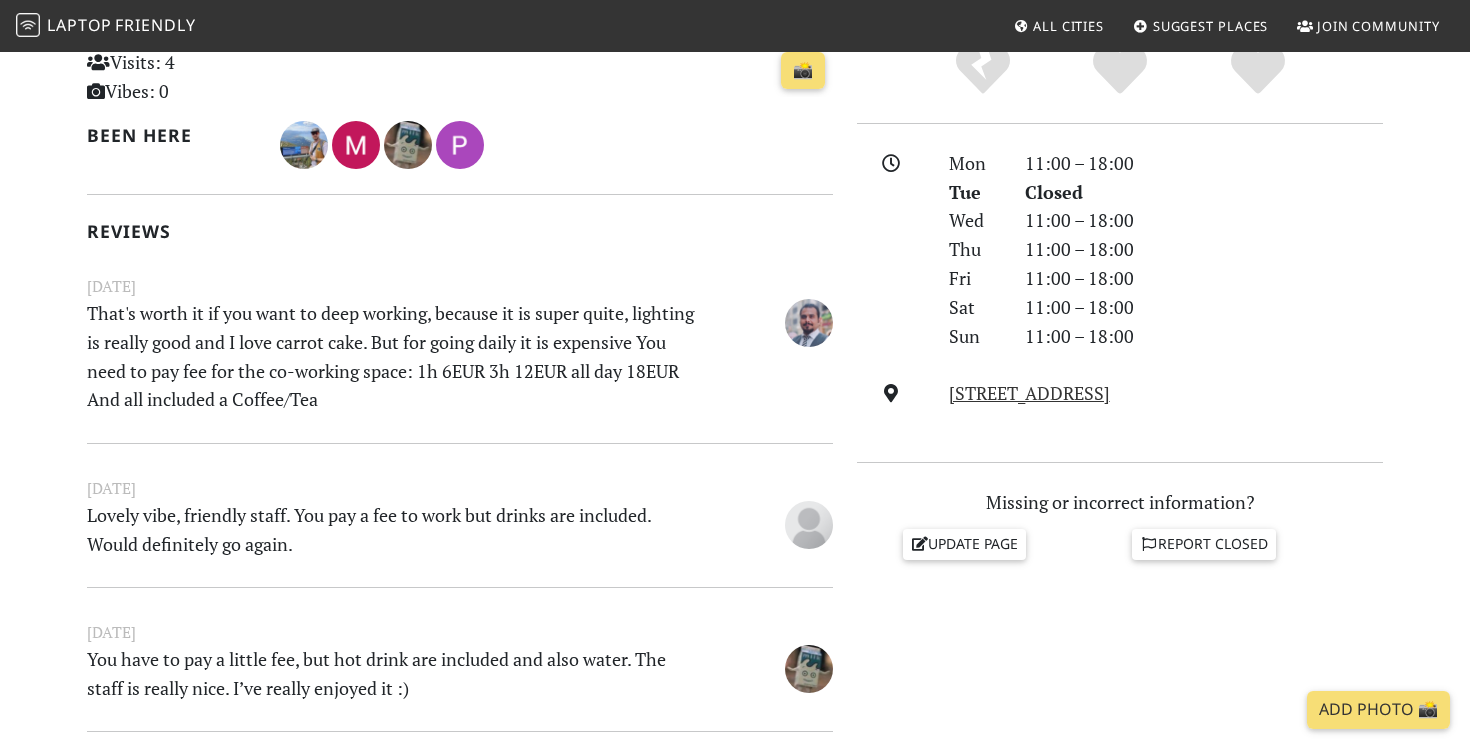 click on "That's worth it if you want to deep working, because it is super quite, lighting is really good and I love carrot cake.
But for going daily it is expensive
You need to pay fee for the co-working space:
1h 6EUR
3h 12EUR
all day 18EUR
And all included a Coffee/Tea" at bounding box center [396, 356] 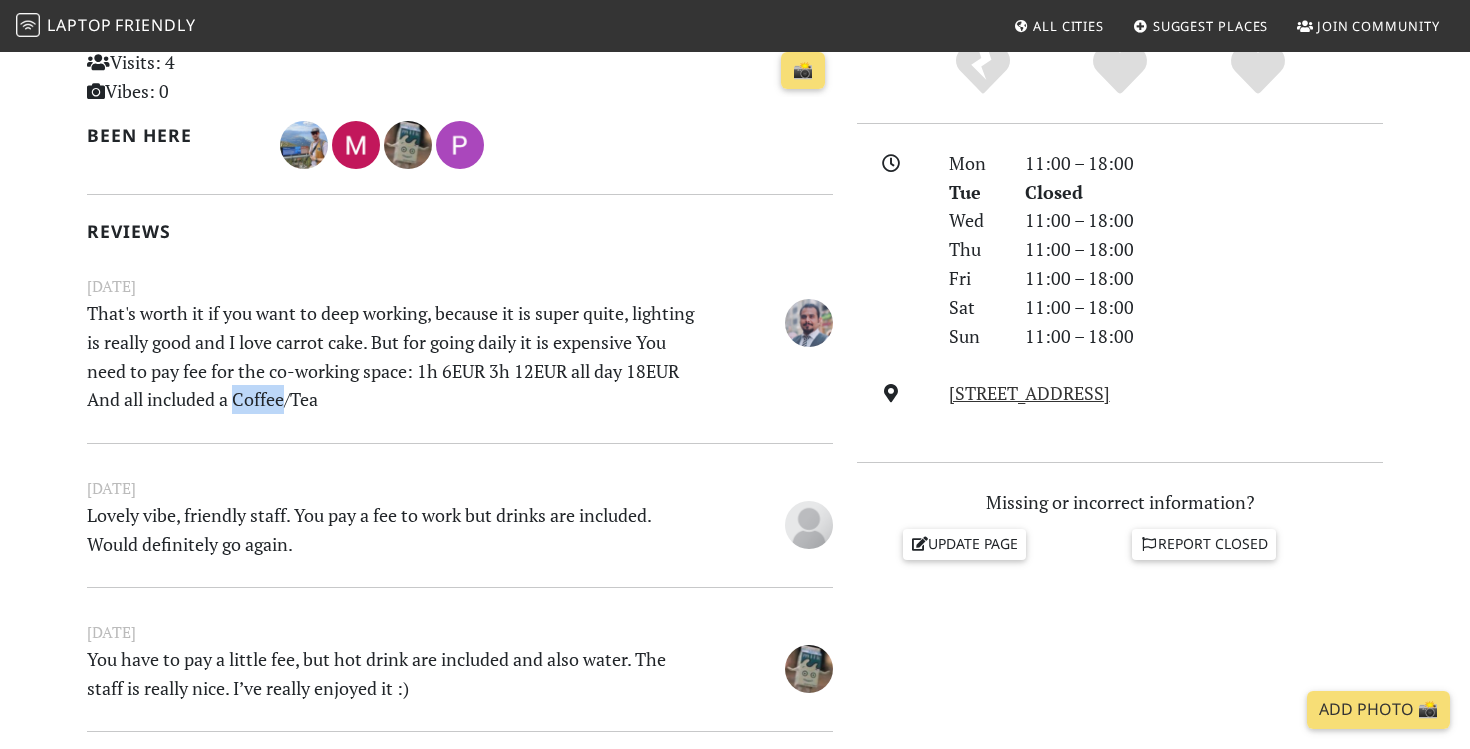 click on "That's worth it if you want to deep working, because it is super quite, lighting is really good and I love carrot cake.
But for going daily it is expensive
You need to pay fee for the co-working space:
1h 6EUR
3h 12EUR
all day 18EUR
And all included a Coffee/Tea" at bounding box center (396, 356) 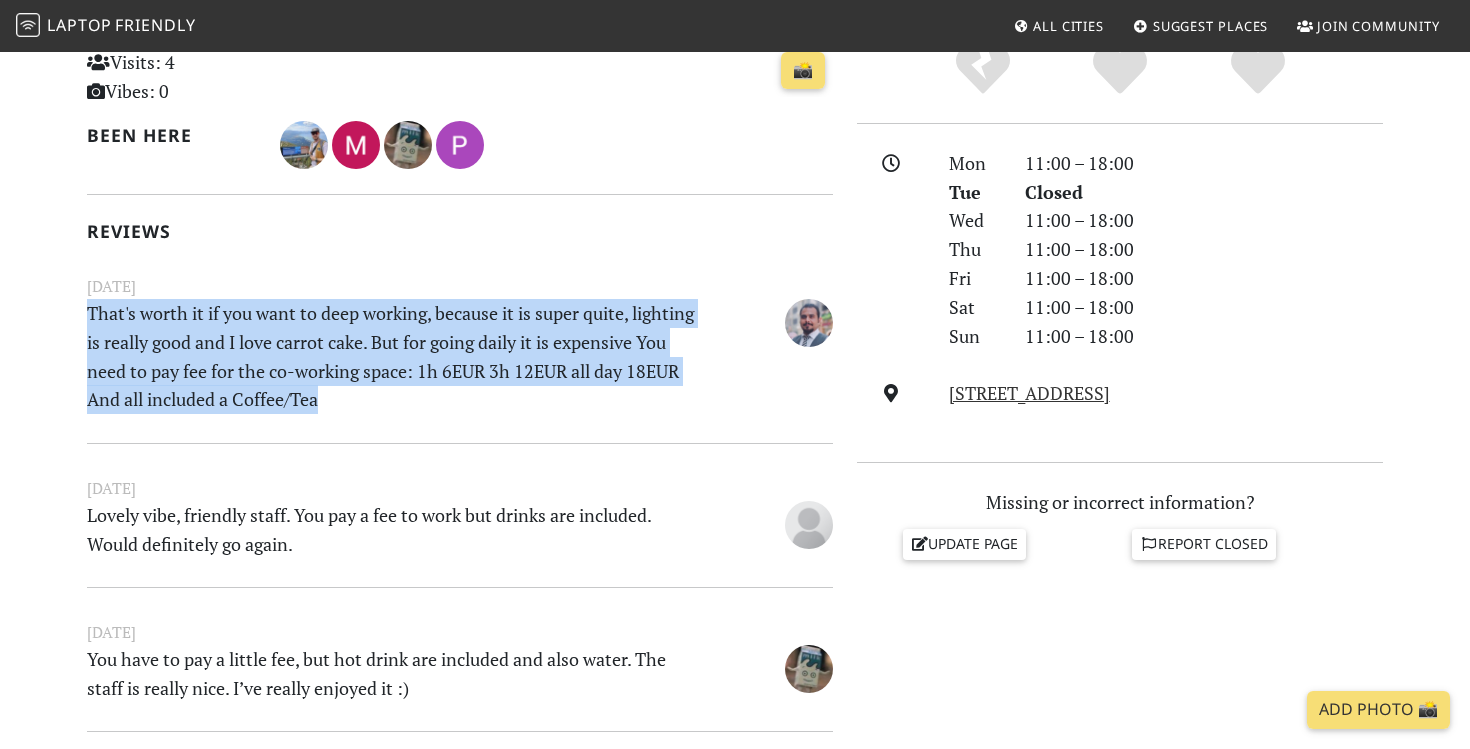 click on "That's worth it if you want to deep working, because it is super quite, lighting is really good and I love carrot cake.
But for going daily it is expensive
You need to pay fee for the co-working space:
1h 6EUR
3h 12EUR
all day 18EUR
And all included a Coffee/Tea" at bounding box center (396, 356) 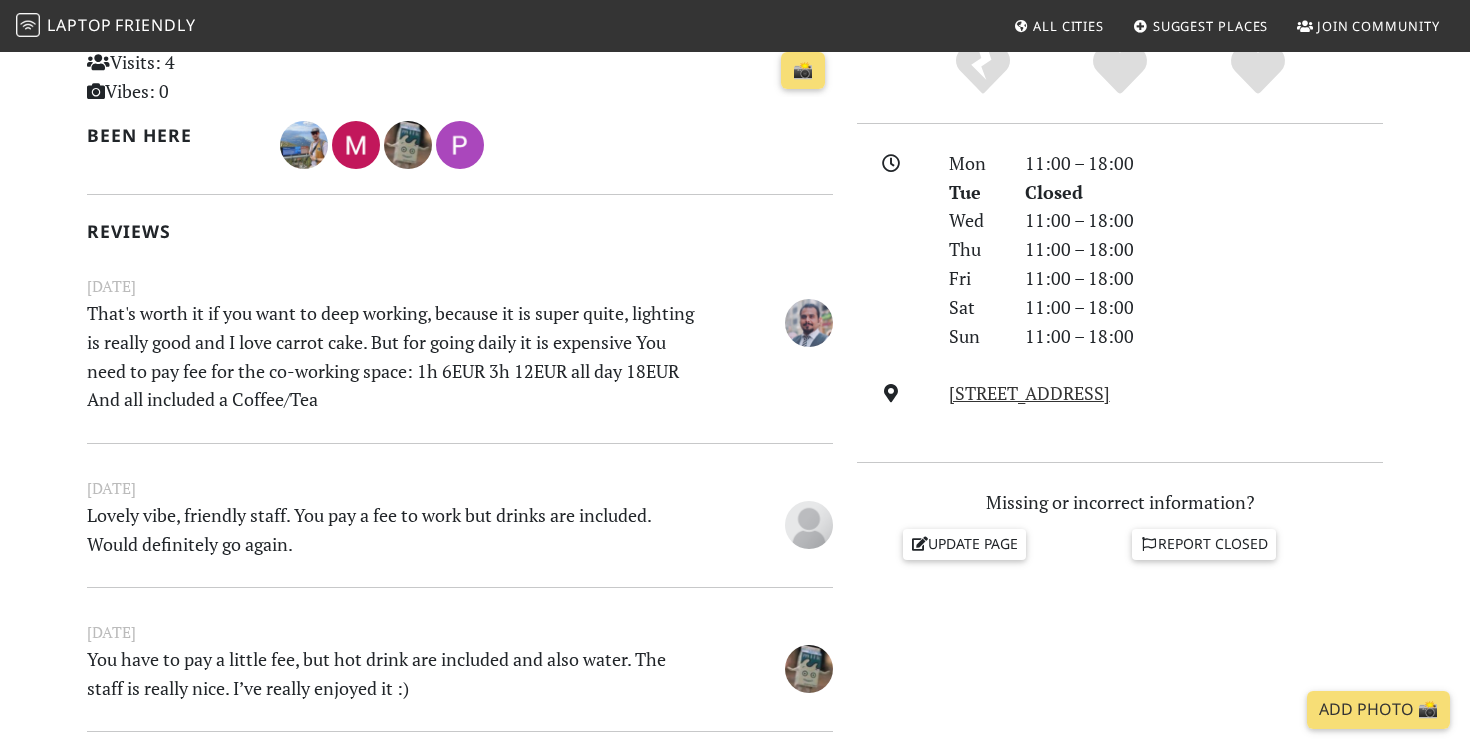 click on "[DATE]
Visits:
4
Vibes:
0
📸
Been here
Reviews
[DATE]
That's worth it if you want to deep working, because it is super quite, lighting is really good and I love carrot cake.
But for going daily it is expensive
You need to pay fee for the co-working space:
1h 6EUR
3h 12EUR
all day 18EUR
And all included a Coffee/Tea
See all reviews
[DATE]
Lovely vibe, friendly staff. You pay a fee to work but drinks are included. Would definitely go again.
[DATE]
You have to pay a little fee, but hot drink are included and also water. The staff is really nice. I’ve really enjoyed it :)
[DATE]
You have to pay for coworking here. 5€ 1hour - 10€ 2-3 hours 15€day pass
Join and leave a review!
See less reviews" at bounding box center [460, 473] 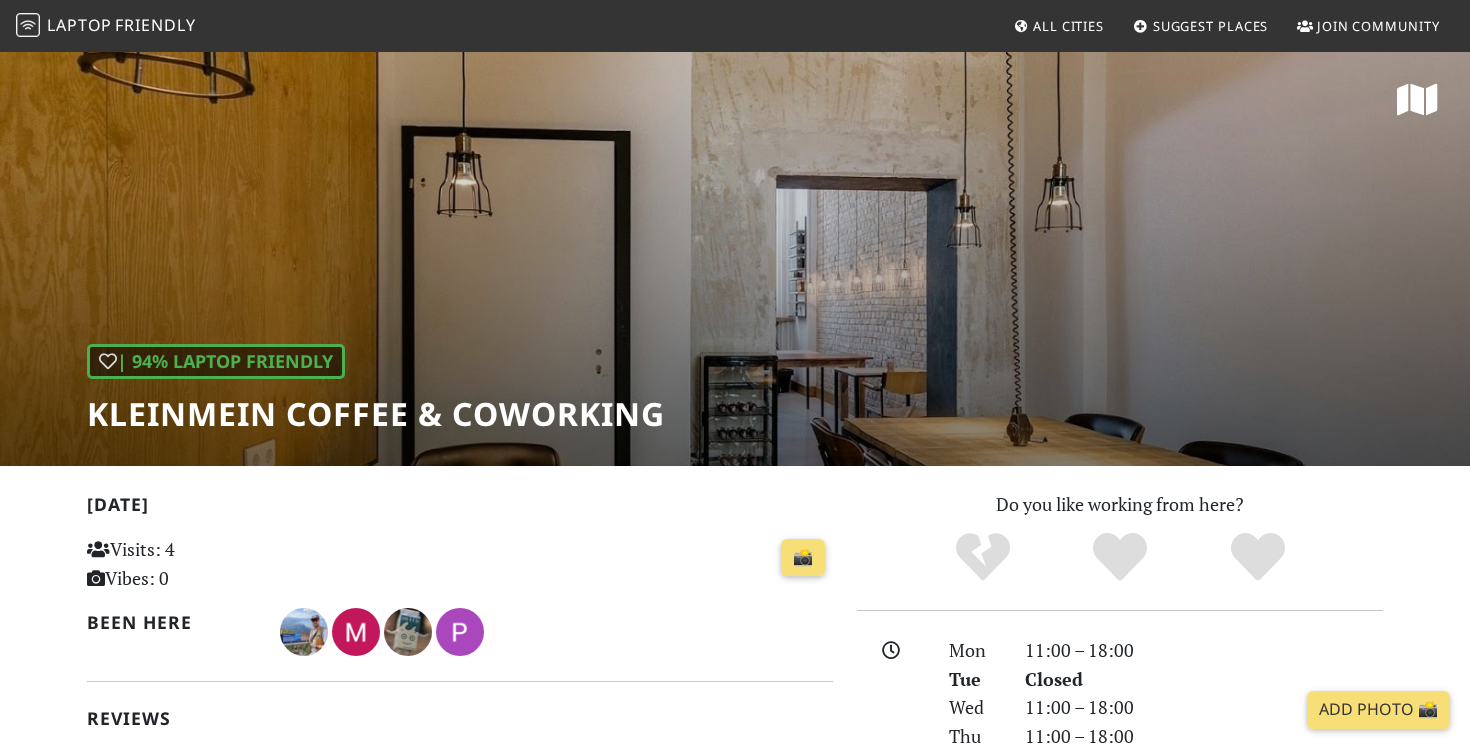 scroll, scrollTop: 21, scrollLeft: 0, axis: vertical 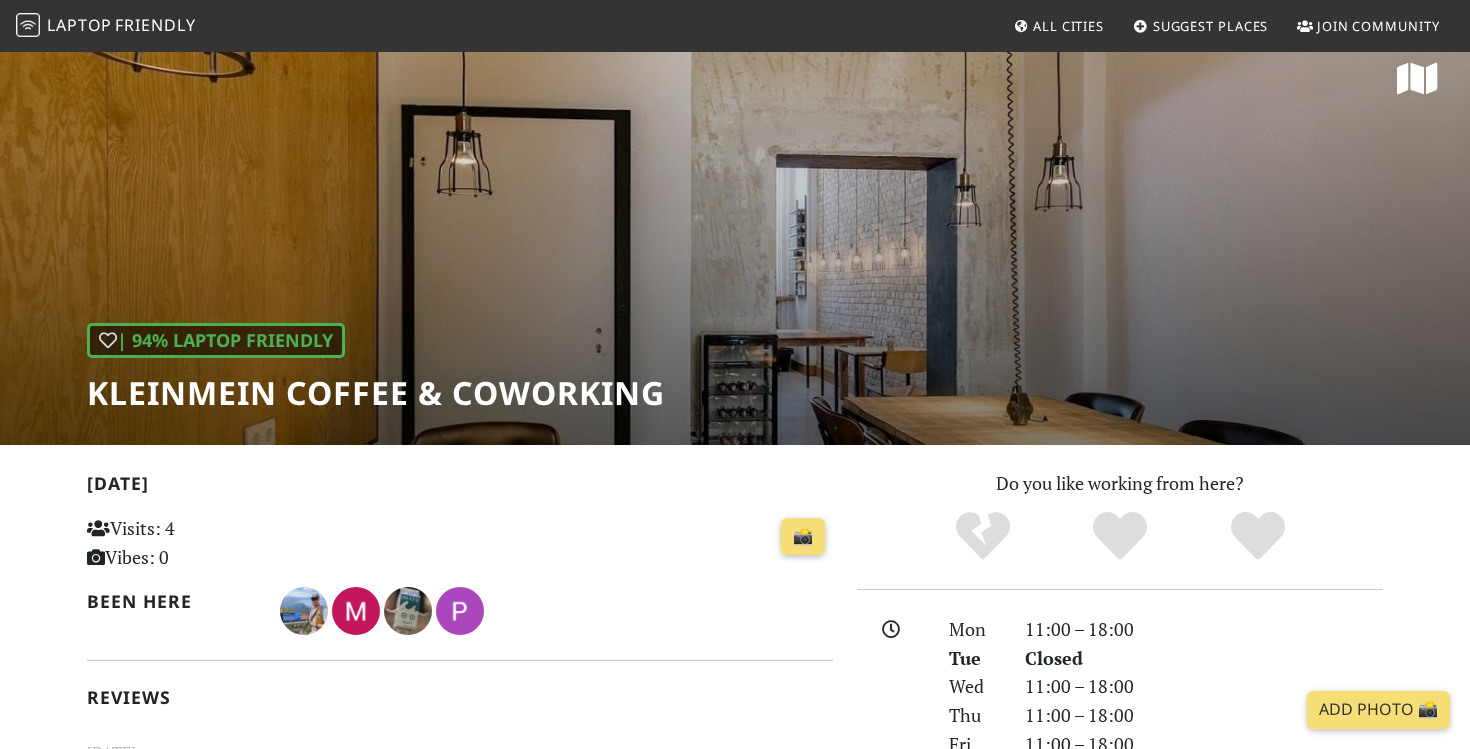 click on "📸" at bounding box center [588, 537] 